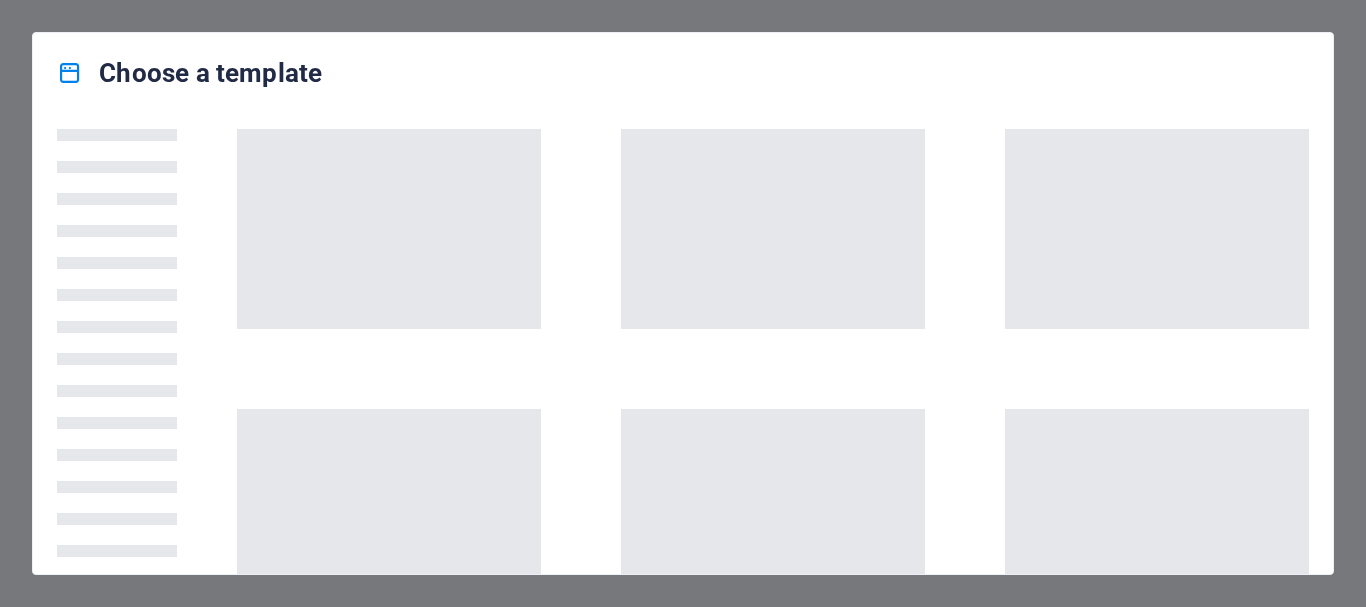 scroll, scrollTop: 0, scrollLeft: 0, axis: both 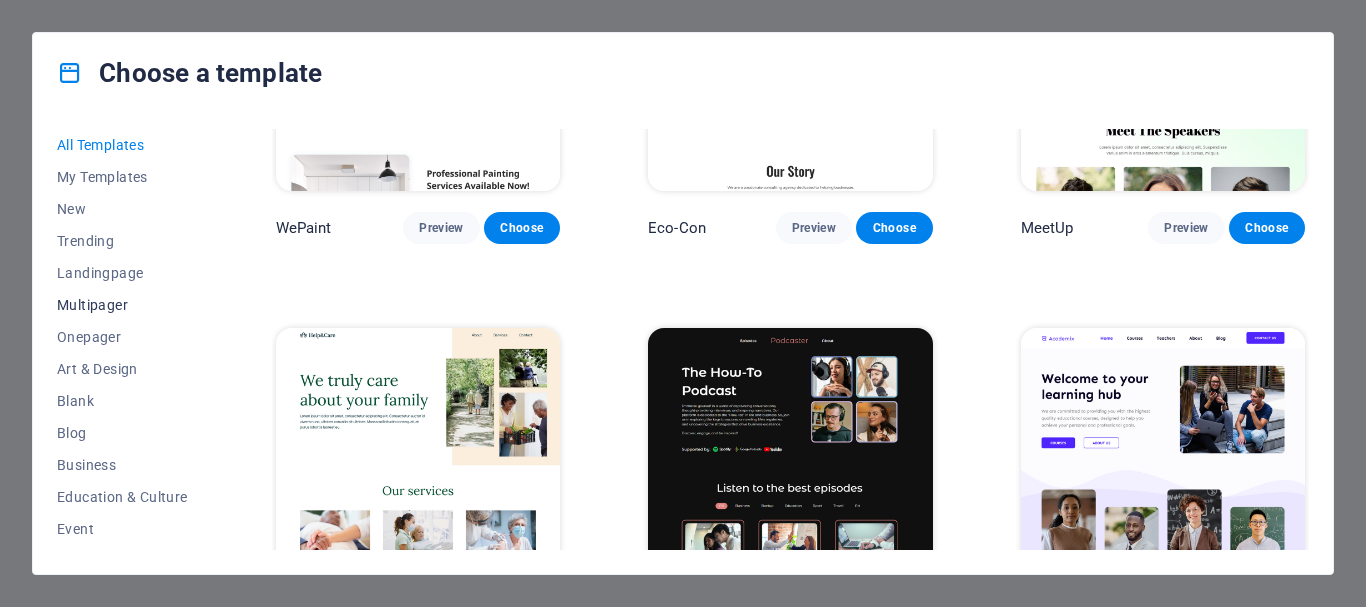 click on "Multipager" at bounding box center (122, 305) 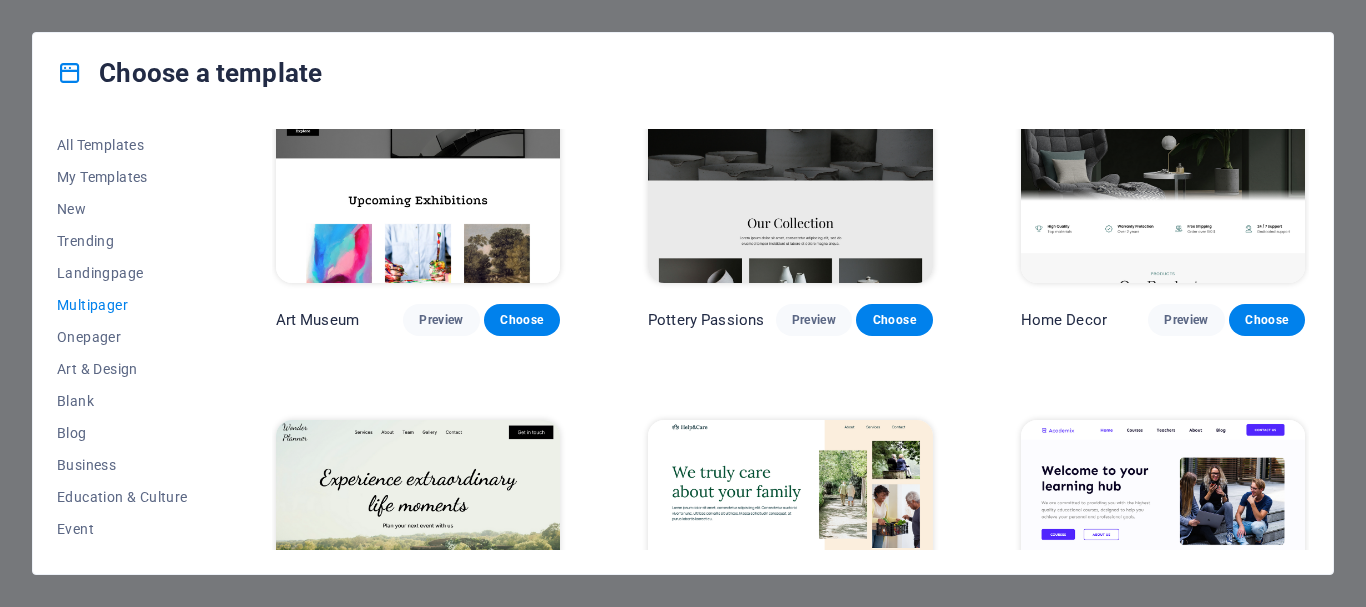 scroll, scrollTop: 510, scrollLeft: 0, axis: vertical 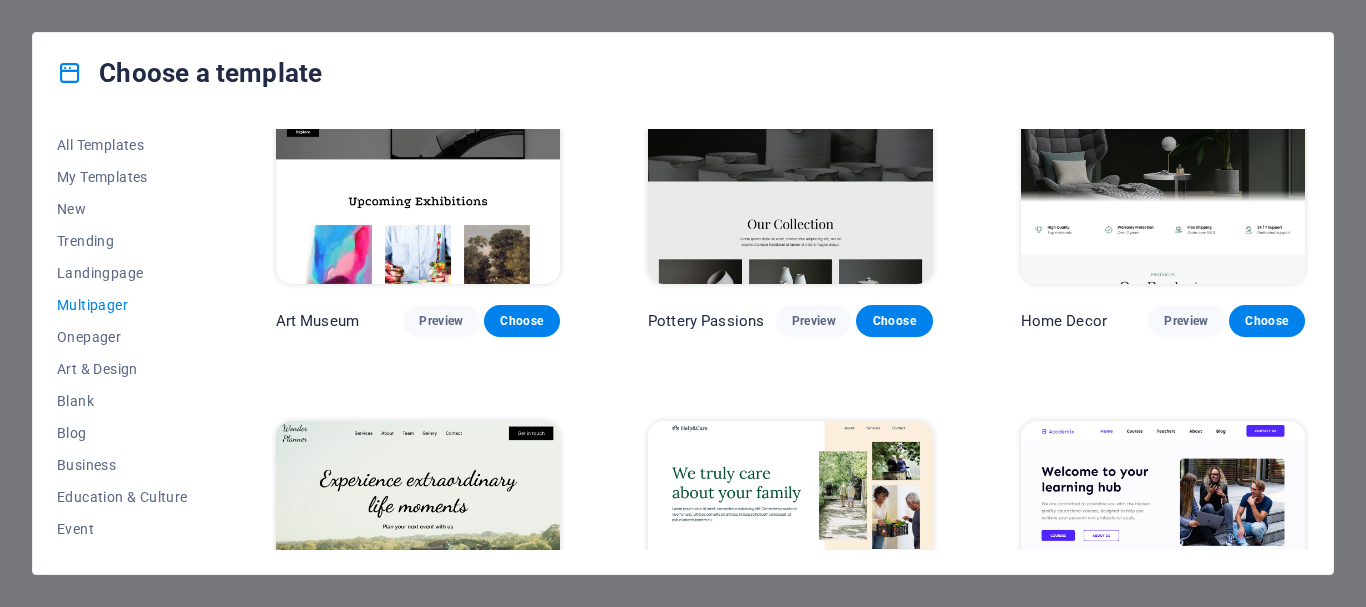 click at bounding box center [1163, 552] 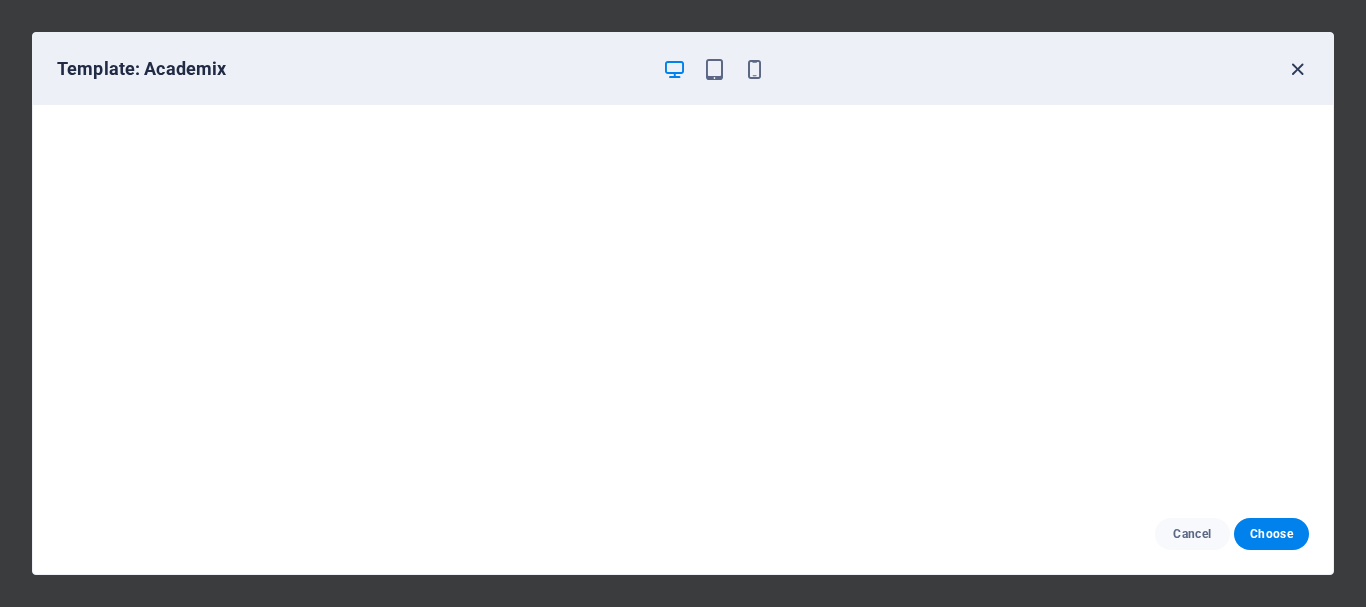 click at bounding box center (1297, 69) 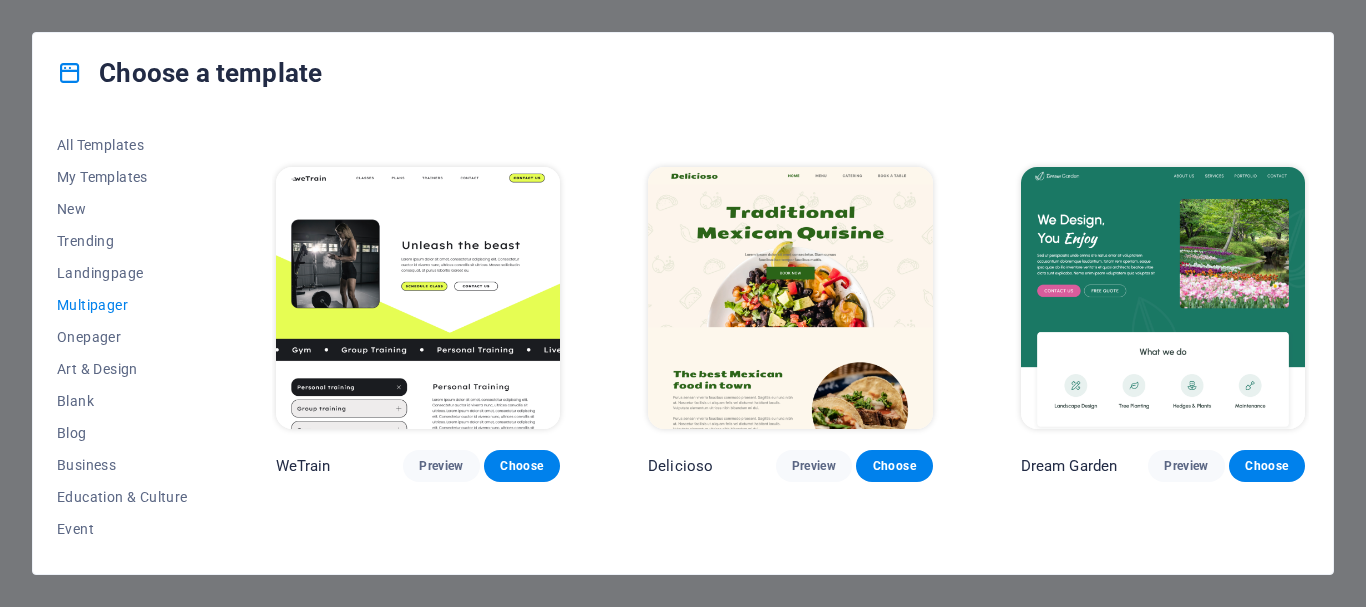 scroll, scrollTop: 1610, scrollLeft: 0, axis: vertical 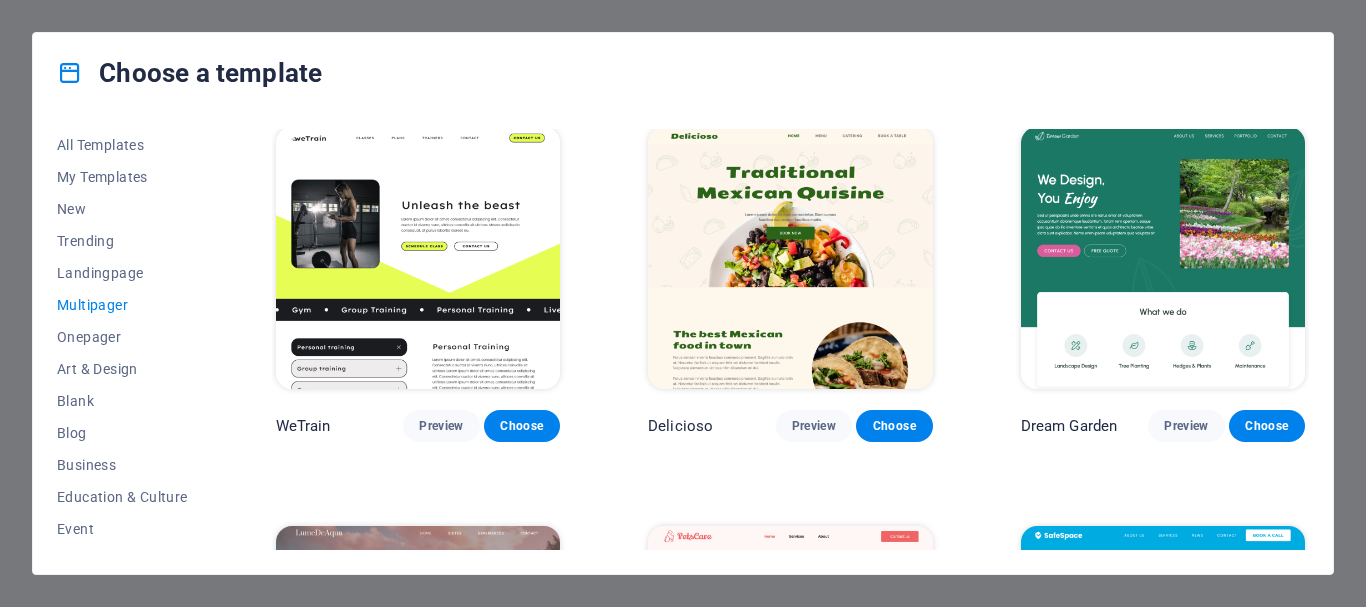click at bounding box center (790, 258) 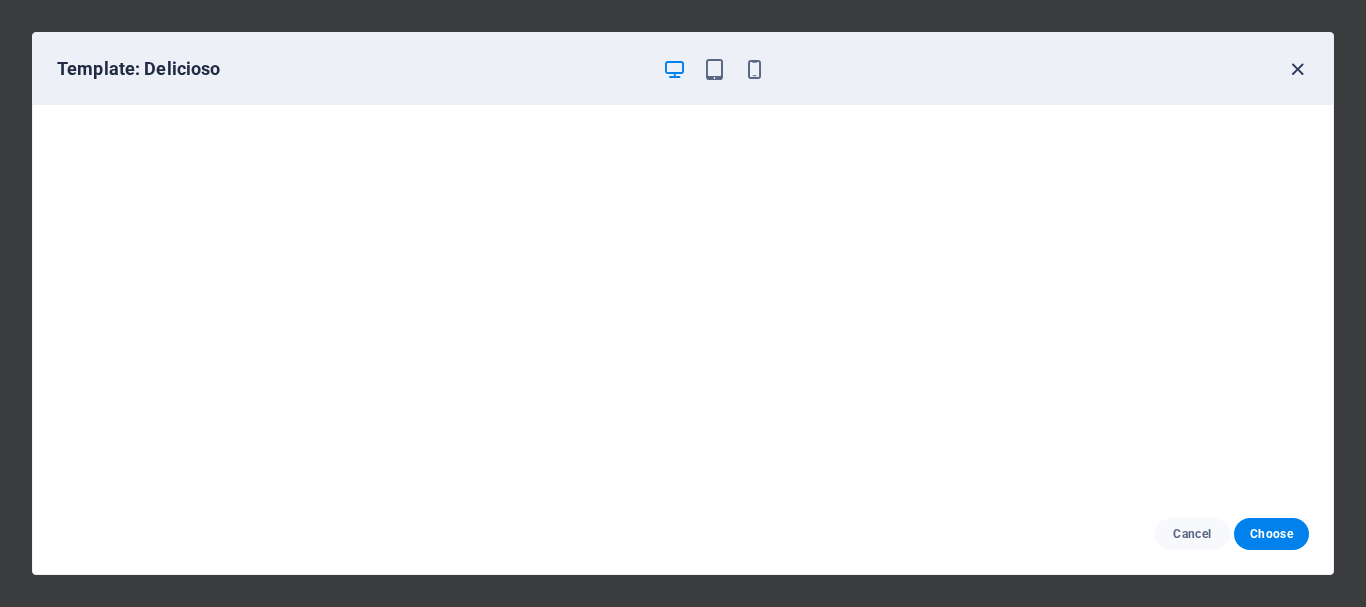 click at bounding box center (1297, 69) 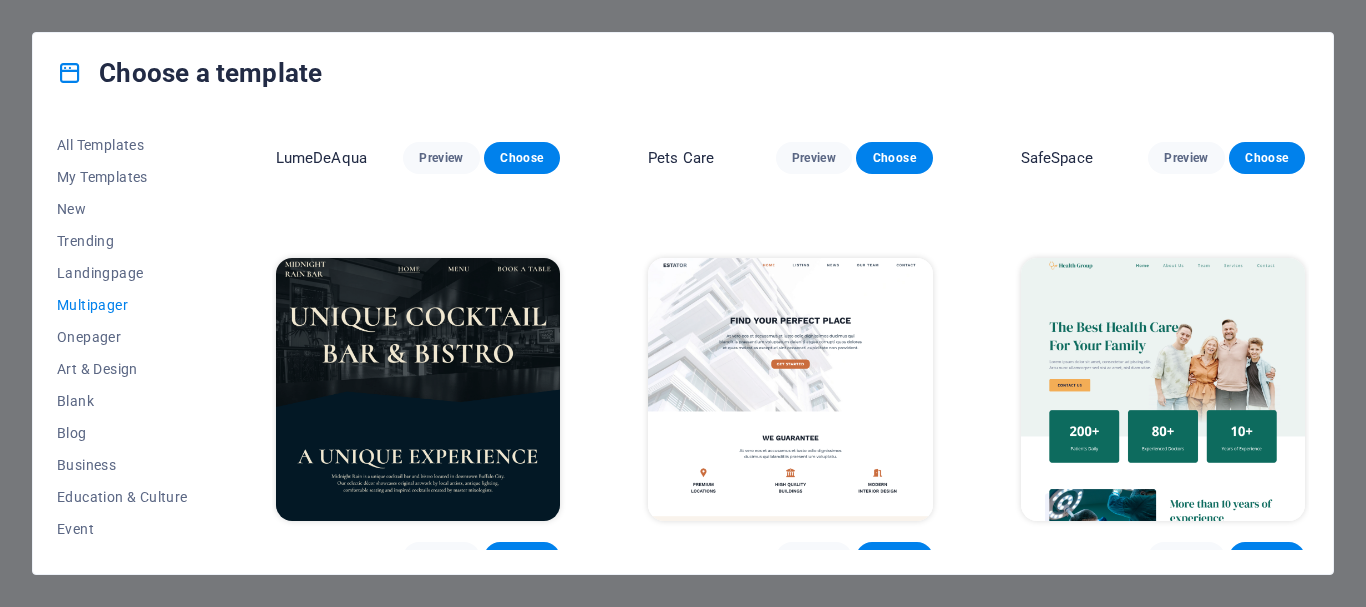 scroll, scrollTop: 2310, scrollLeft: 0, axis: vertical 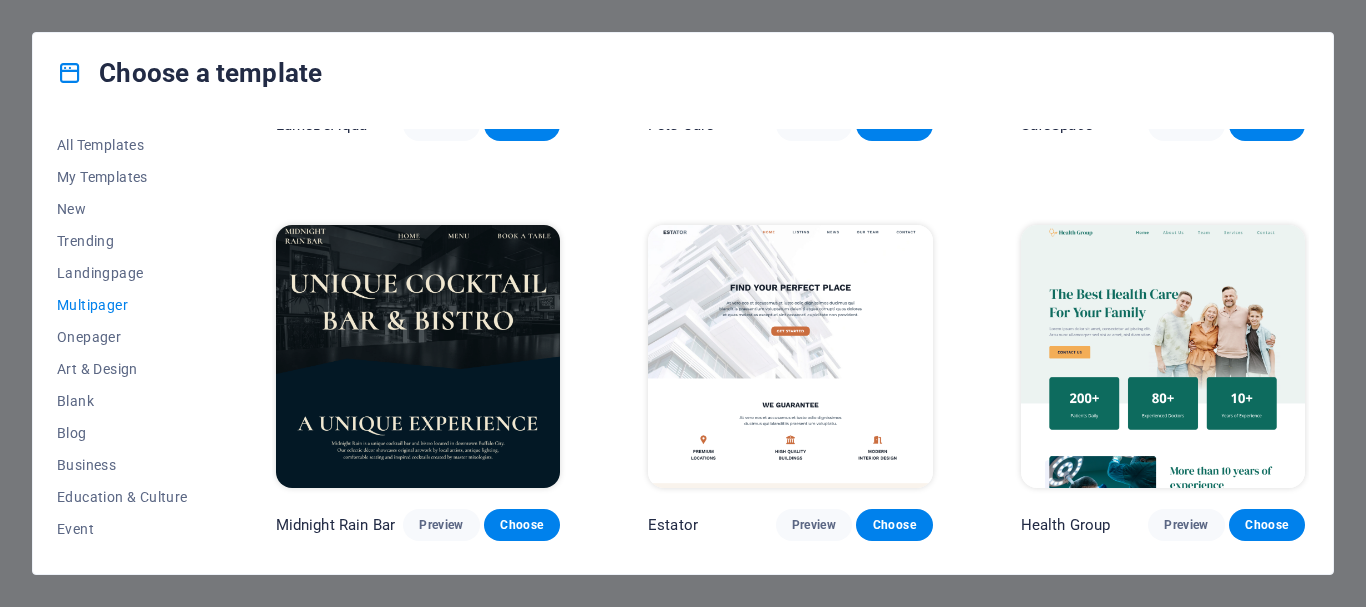 click at bounding box center [790, 356] 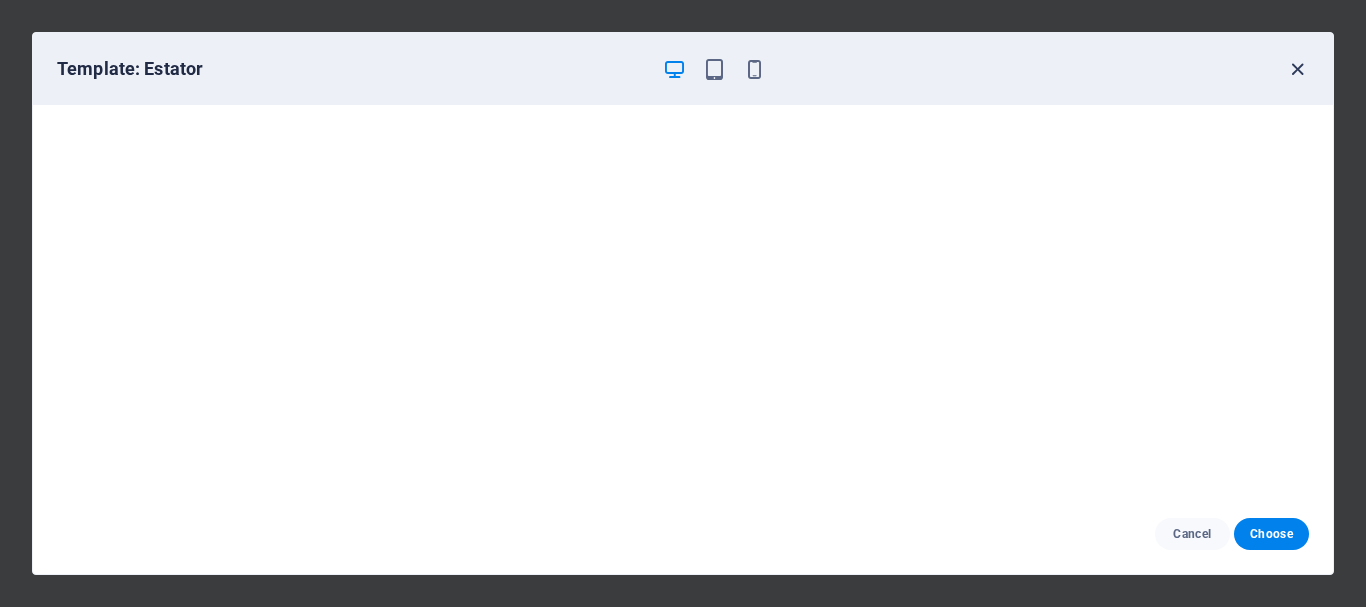 click at bounding box center [1297, 69] 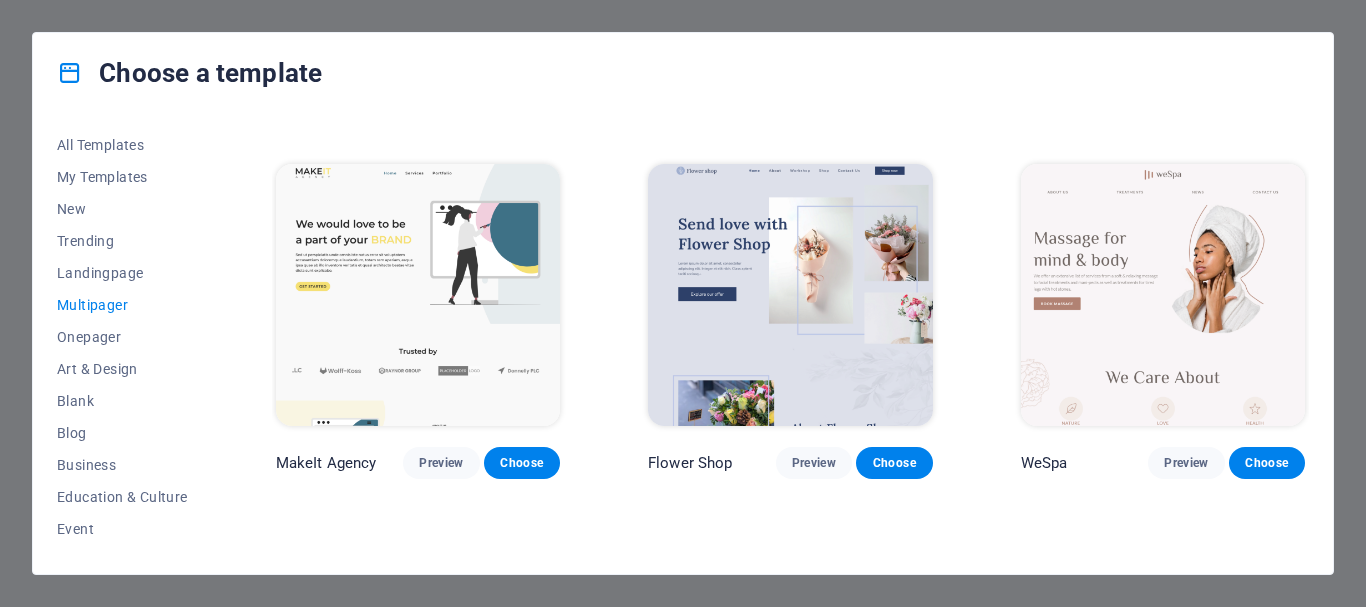 scroll, scrollTop: 2810, scrollLeft: 0, axis: vertical 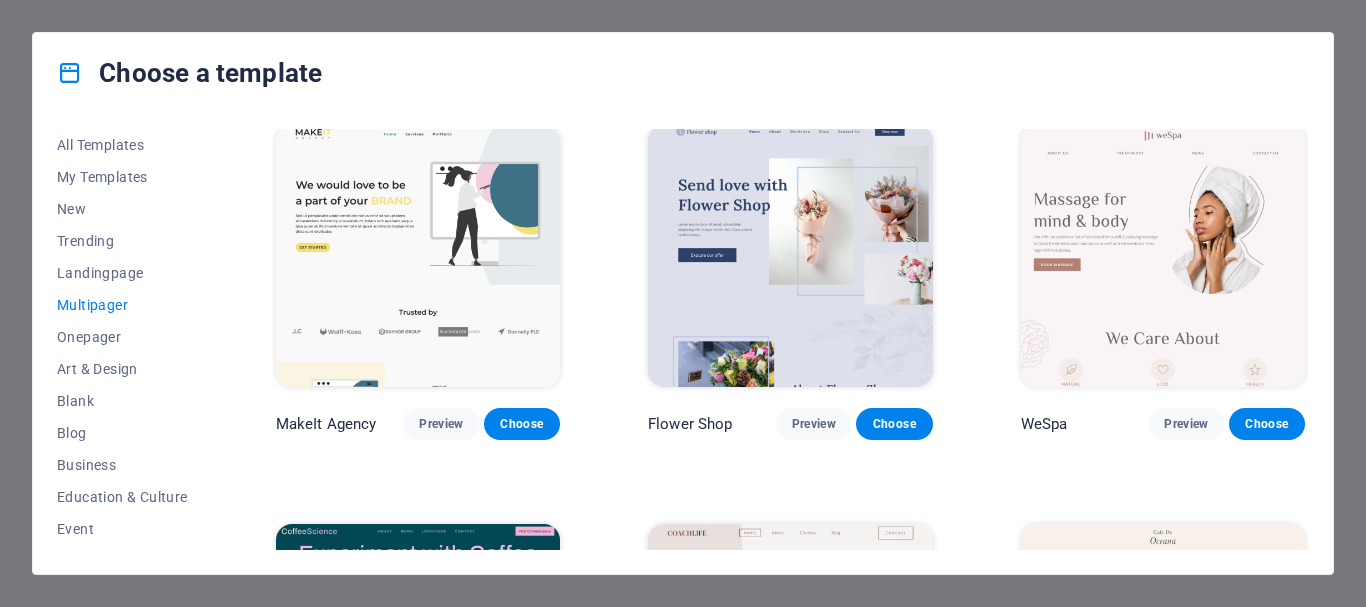 click at bounding box center [1163, 256] 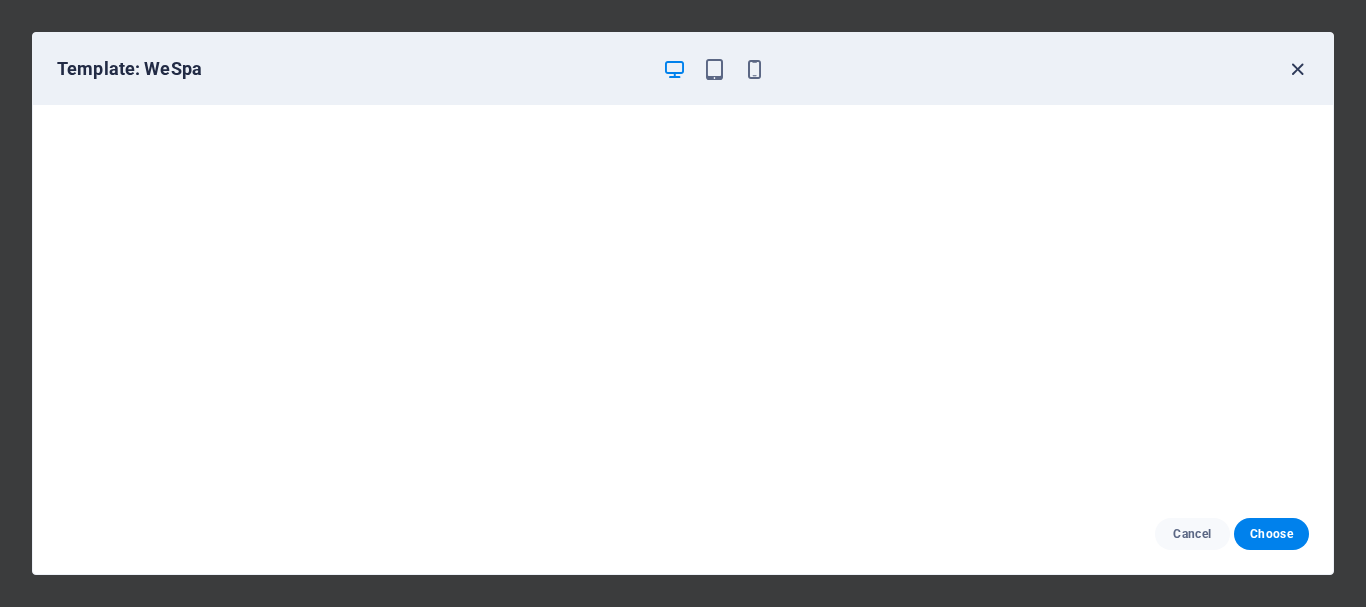 click at bounding box center (1297, 69) 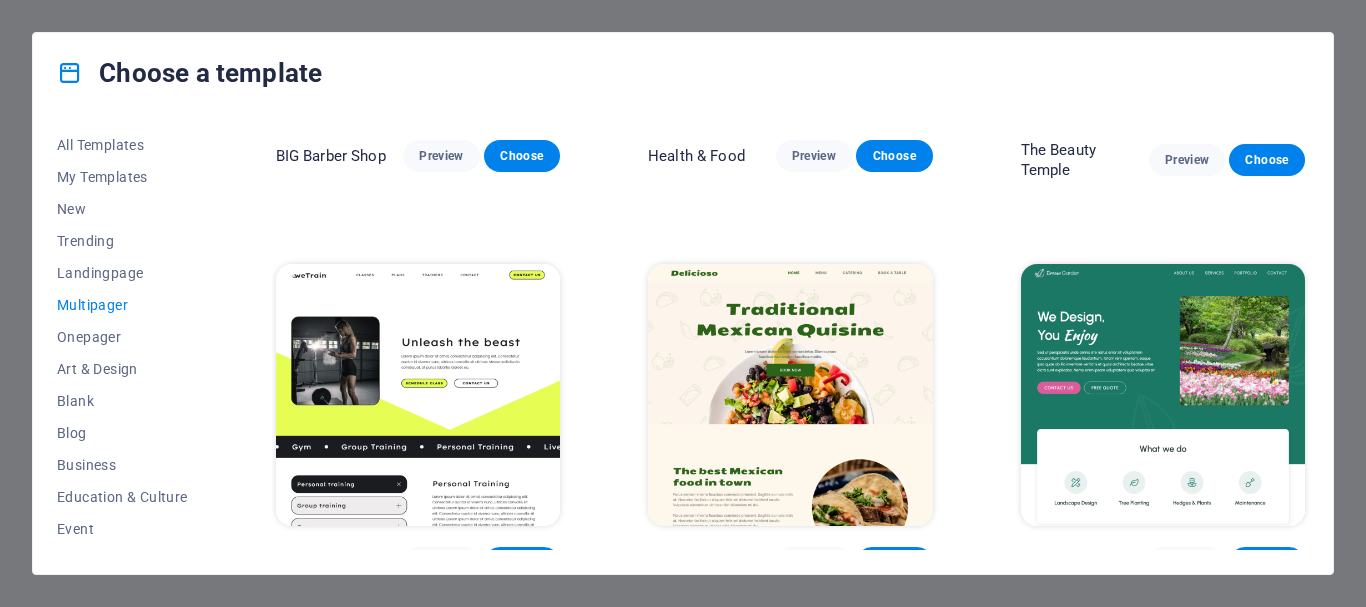 scroll, scrollTop: 1210, scrollLeft: 0, axis: vertical 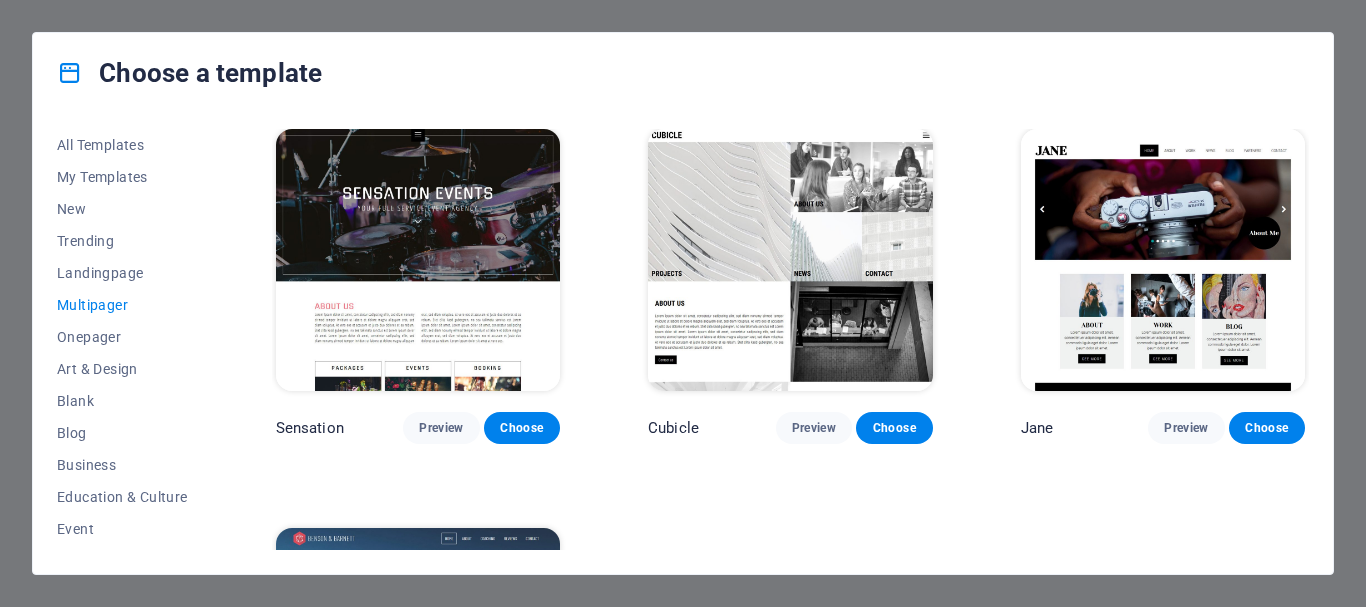 click at bounding box center (1163, 260) 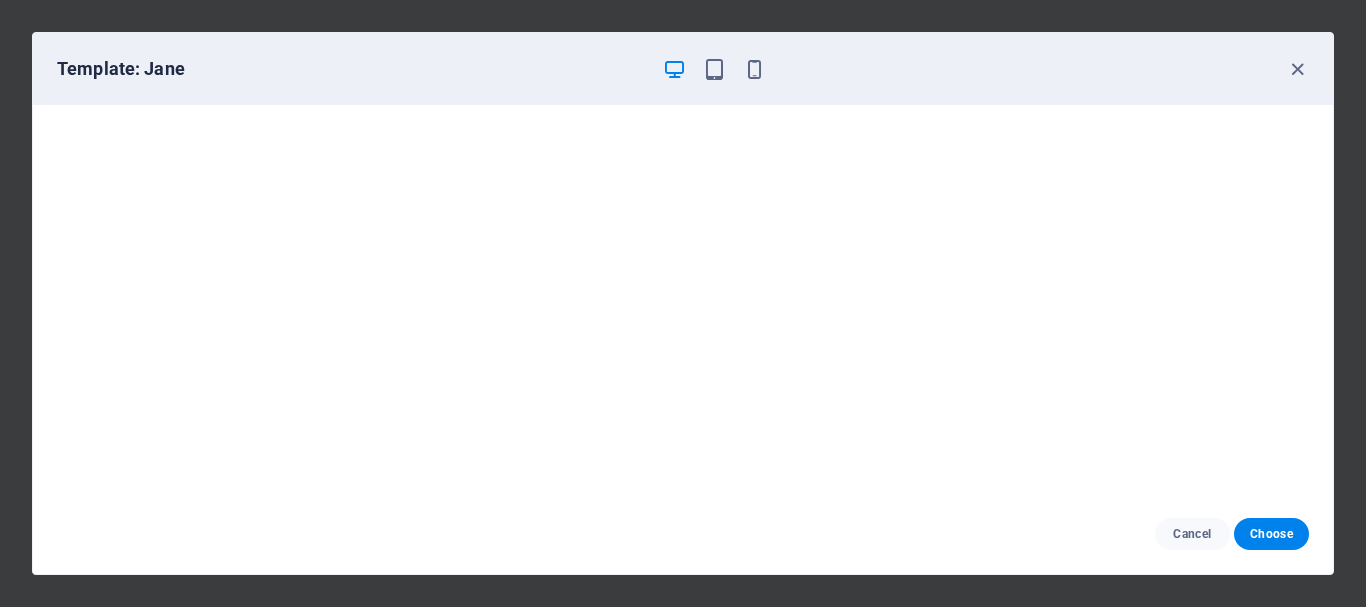 scroll, scrollTop: 0, scrollLeft: 0, axis: both 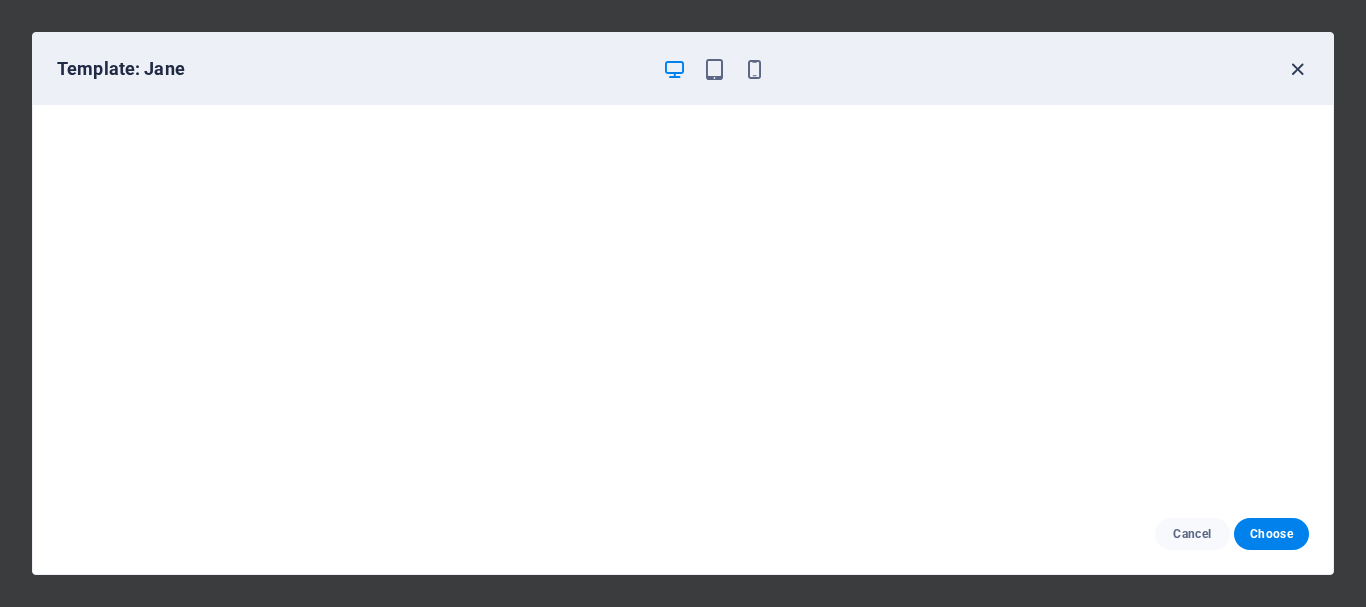 click at bounding box center [1297, 69] 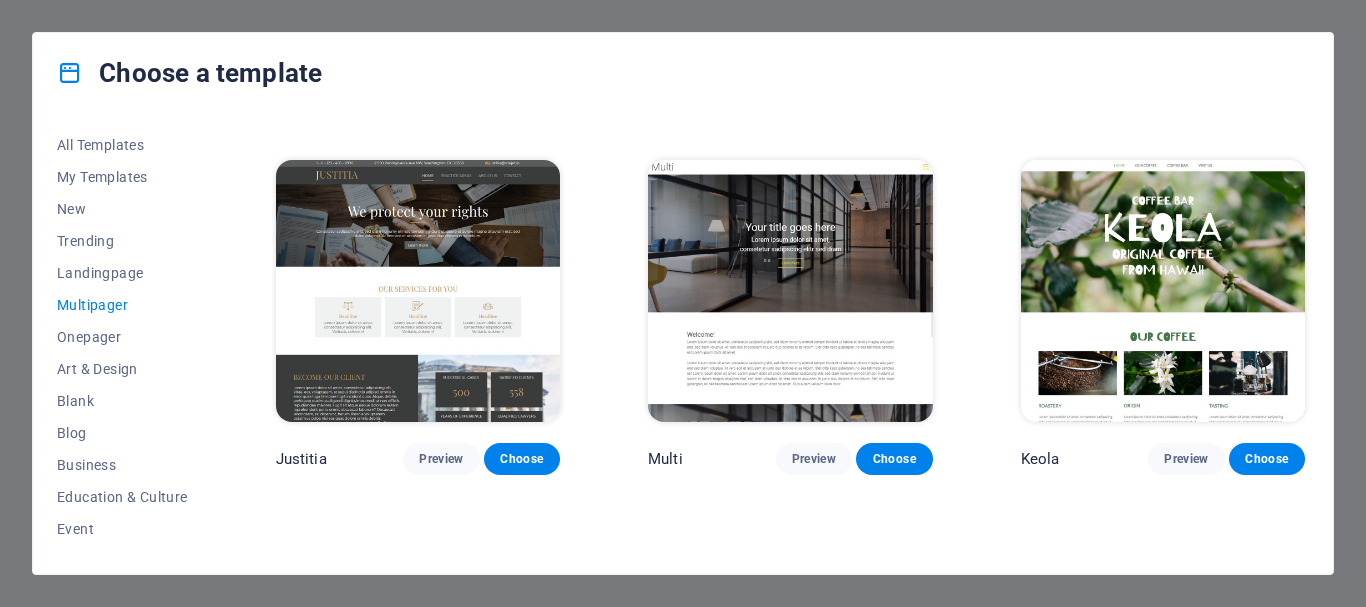 scroll, scrollTop: 8355, scrollLeft: 0, axis: vertical 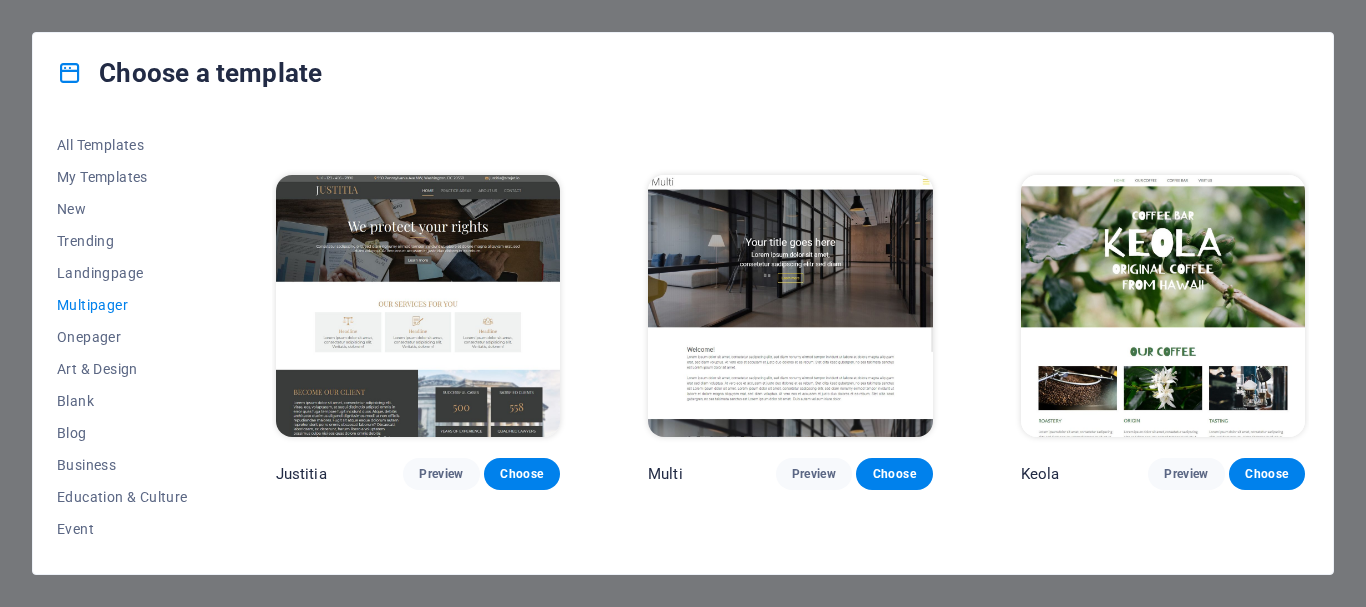 click at bounding box center (418, 306) 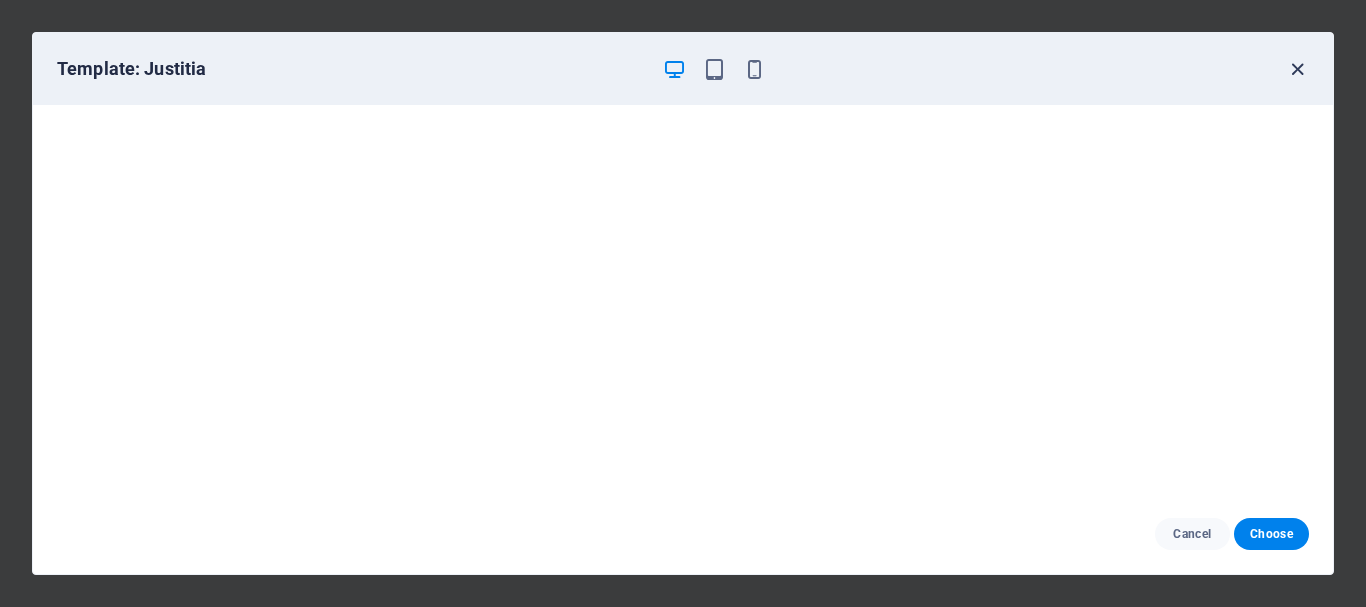 click at bounding box center [1297, 69] 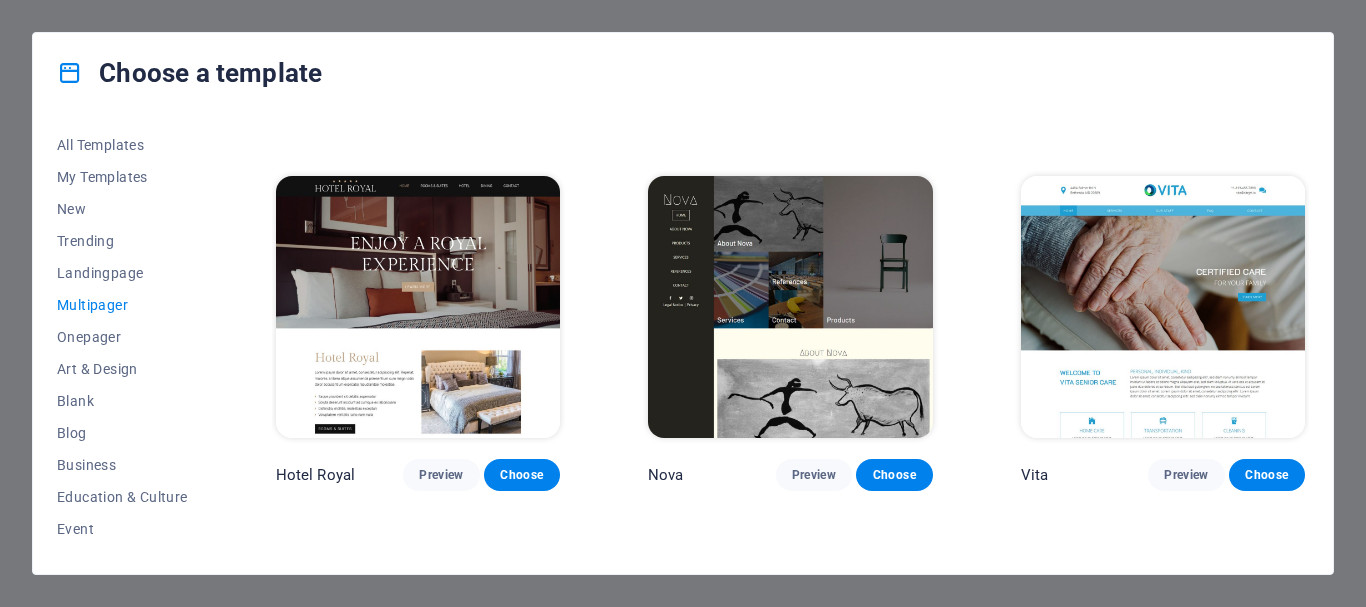 scroll, scrollTop: 7855, scrollLeft: 0, axis: vertical 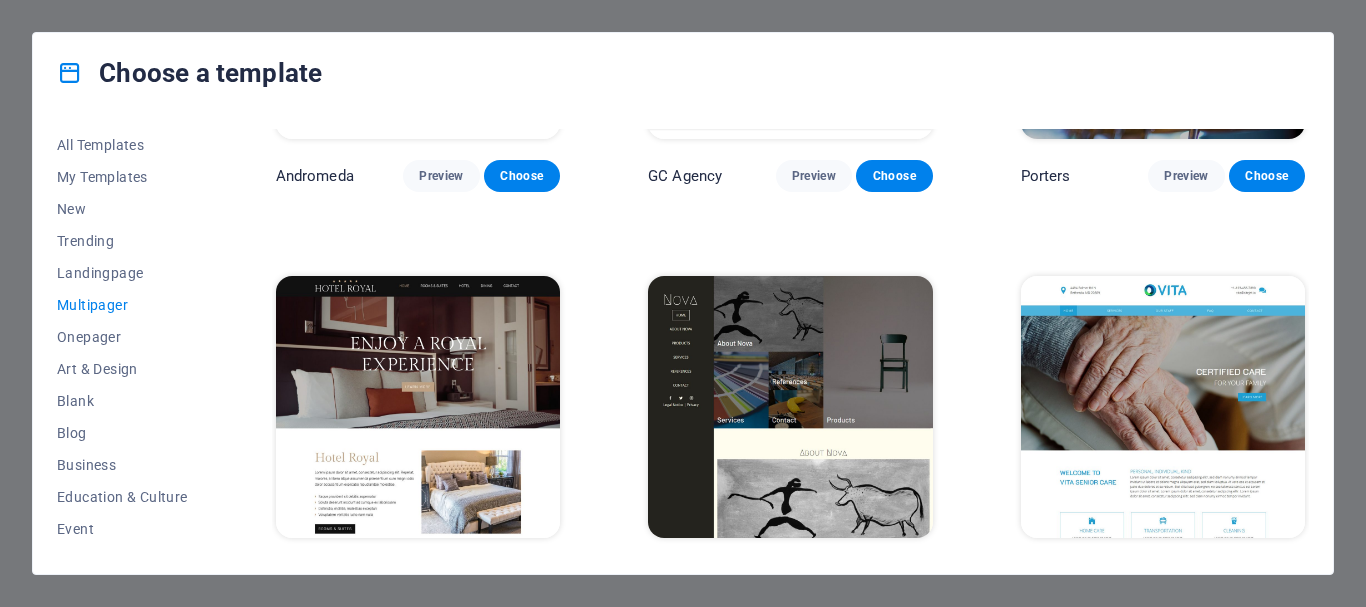 click at bounding box center [1163, 407] 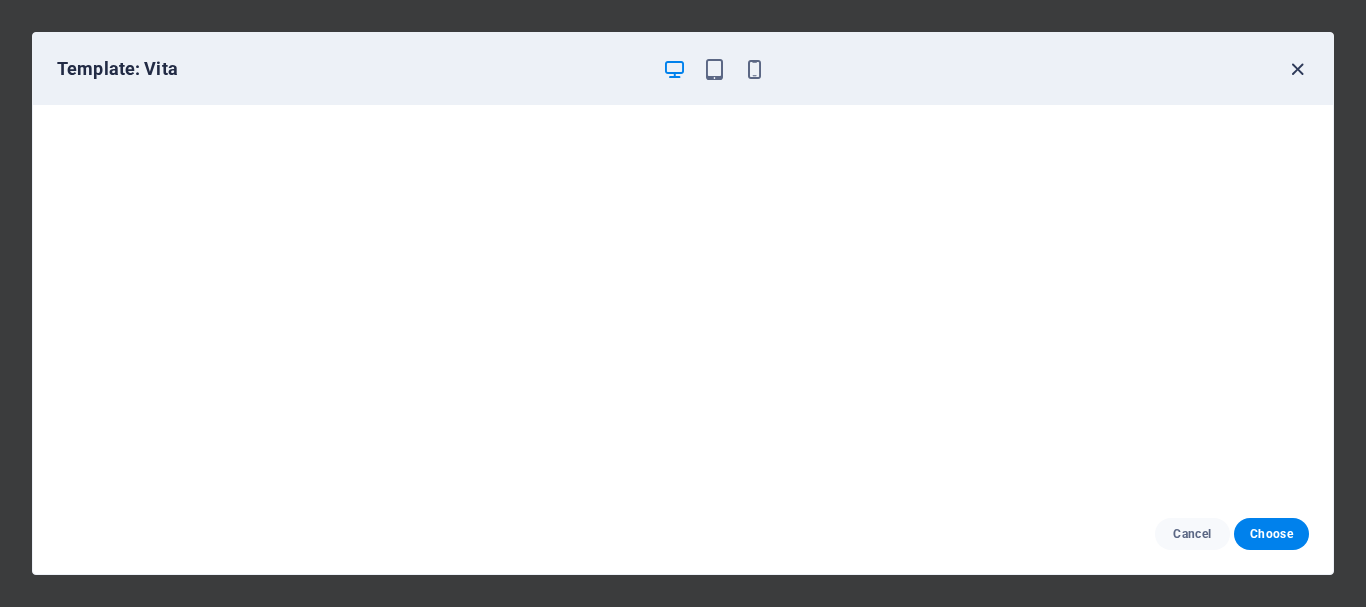 click at bounding box center [1297, 69] 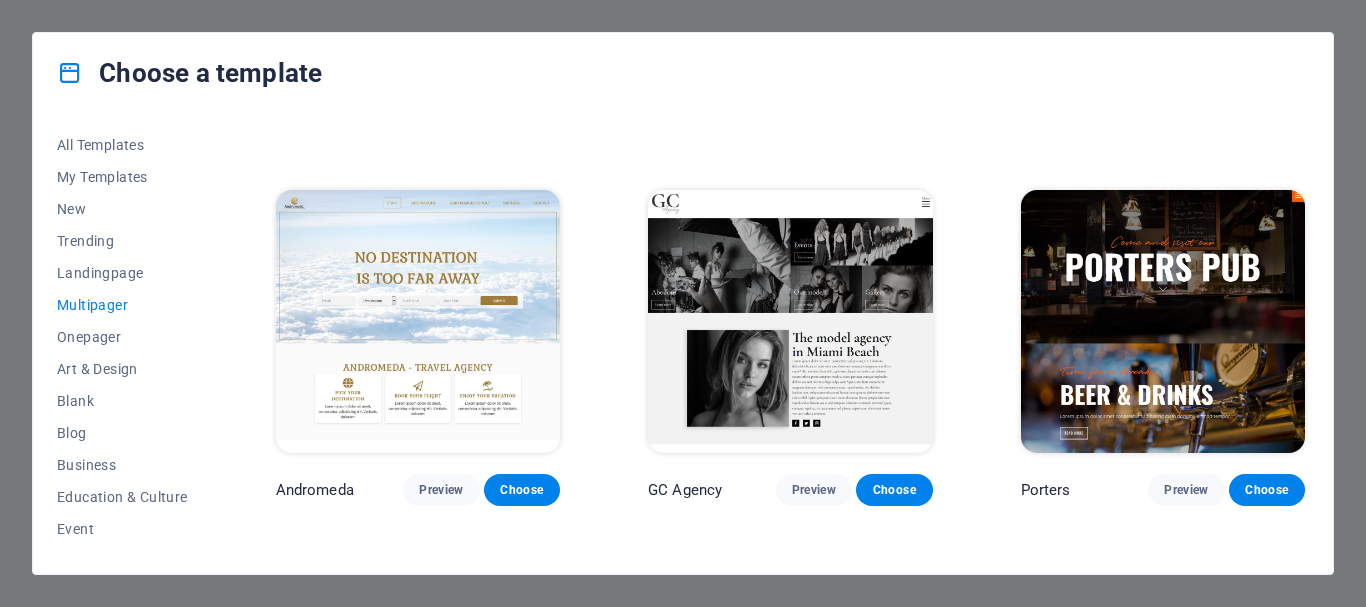 scroll, scrollTop: 7455, scrollLeft: 0, axis: vertical 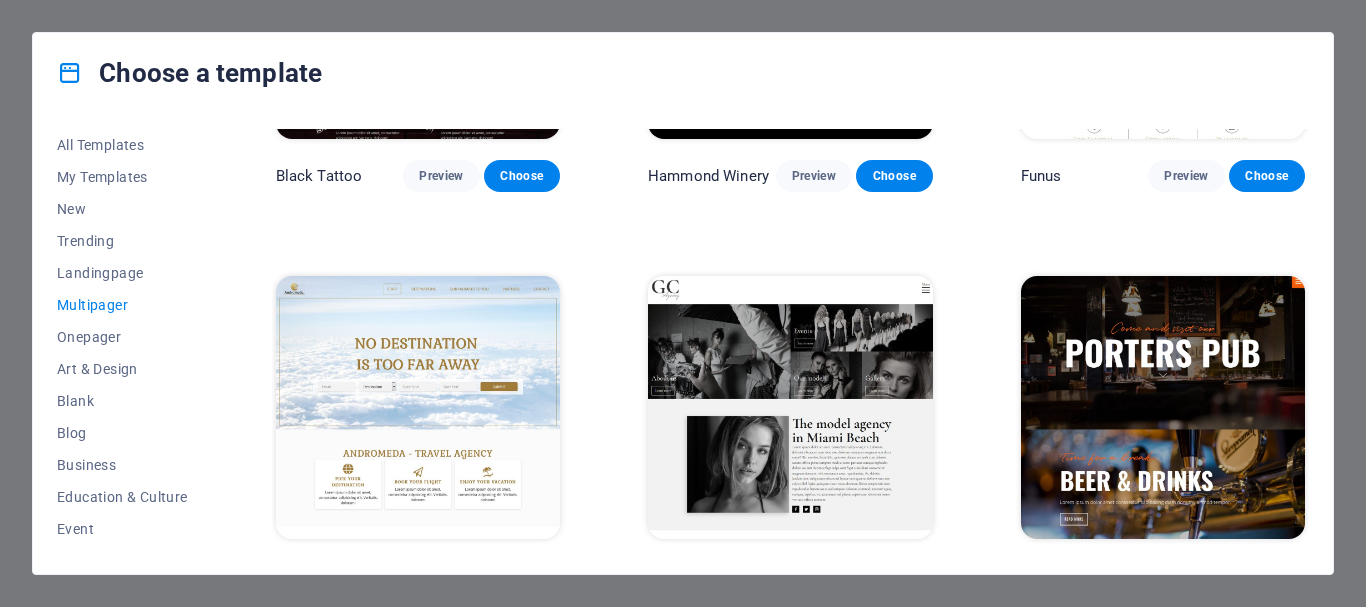 click at bounding box center [418, 407] 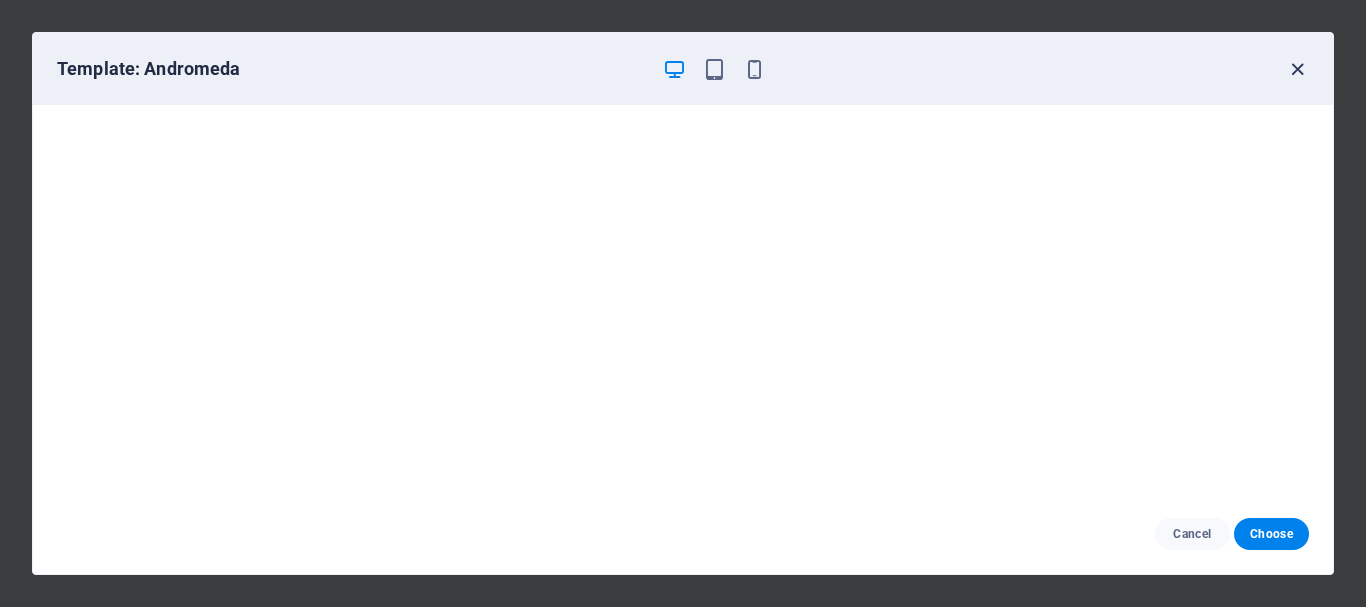 click at bounding box center [1297, 69] 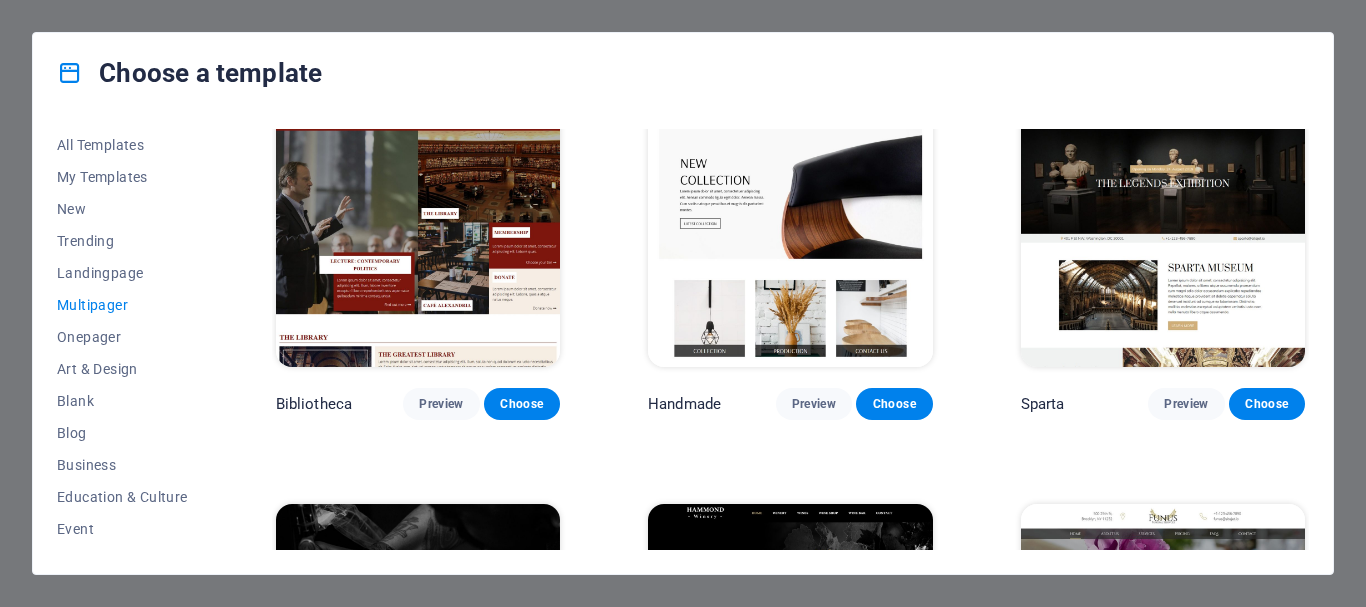 scroll, scrollTop: 6155, scrollLeft: 0, axis: vertical 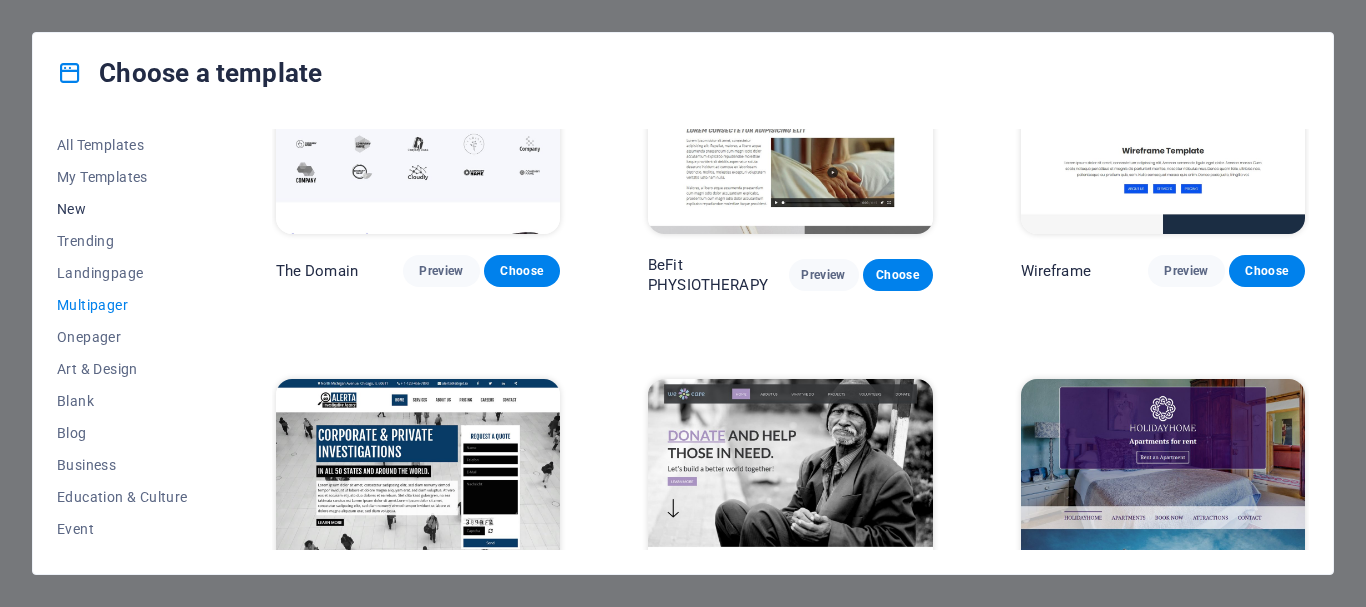 click on "New" at bounding box center [122, 209] 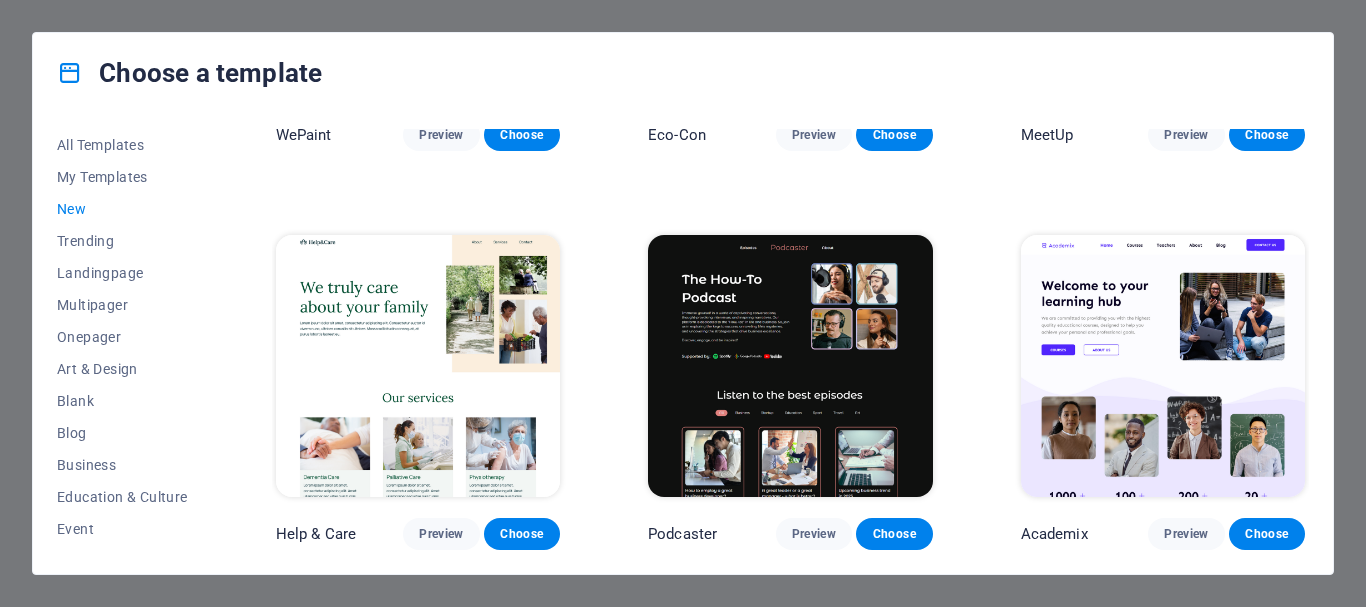 scroll, scrollTop: 1880, scrollLeft: 0, axis: vertical 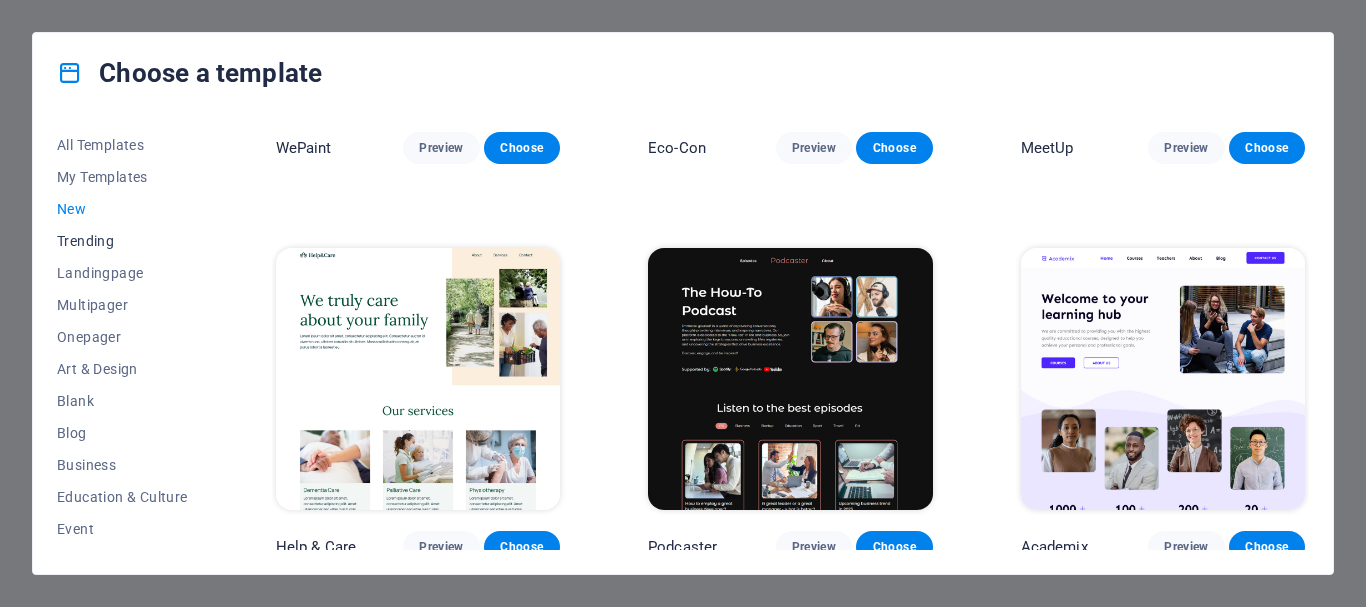 drag, startPoint x: 90, startPoint y: 236, endPoint x: 133, endPoint y: 235, distance: 43.011627 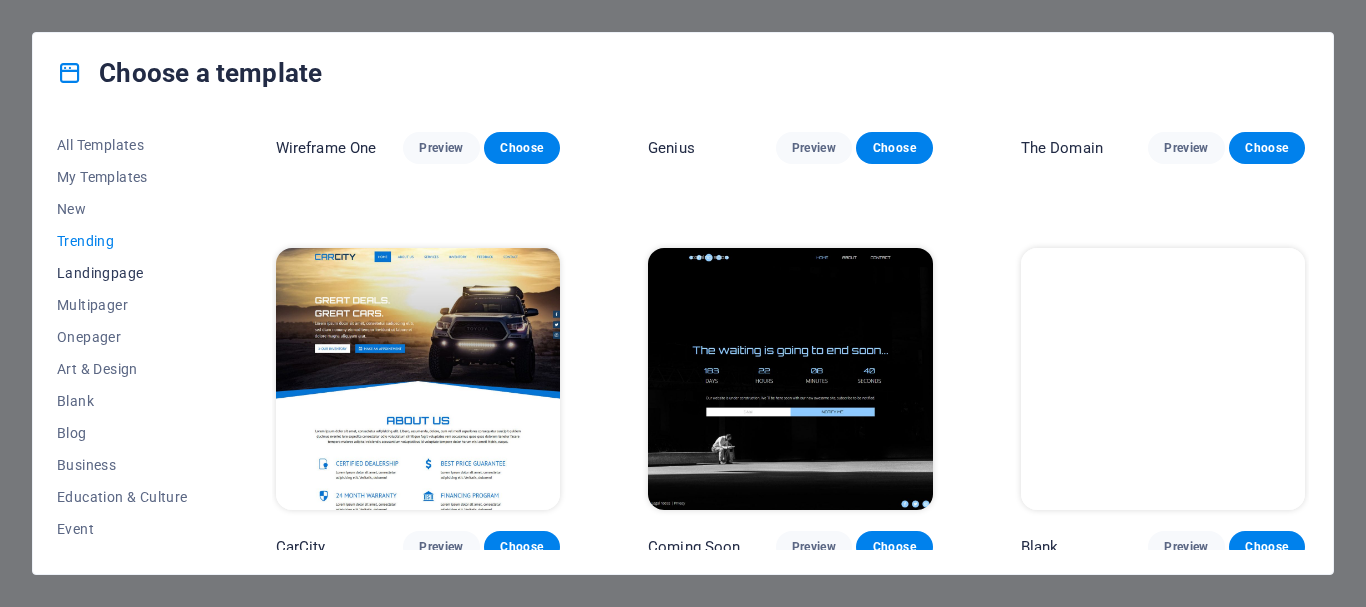 drag, startPoint x: 126, startPoint y: 278, endPoint x: 140, endPoint y: 271, distance: 15.652476 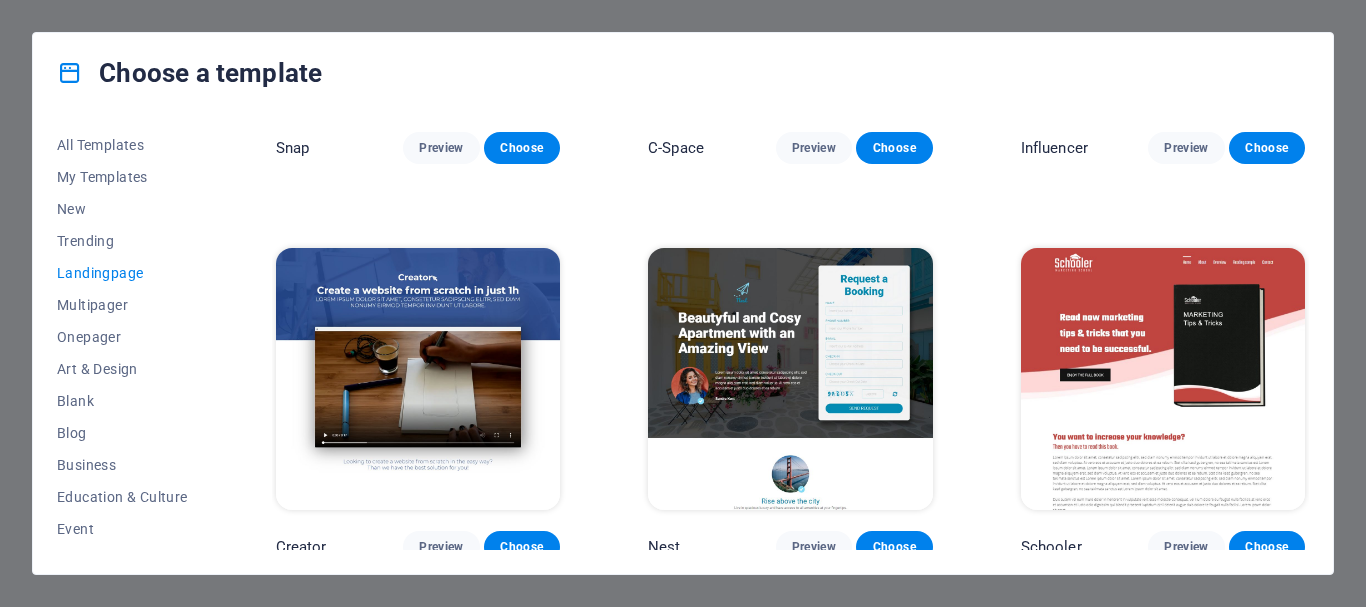 scroll, scrollTop: 3070, scrollLeft: 0, axis: vertical 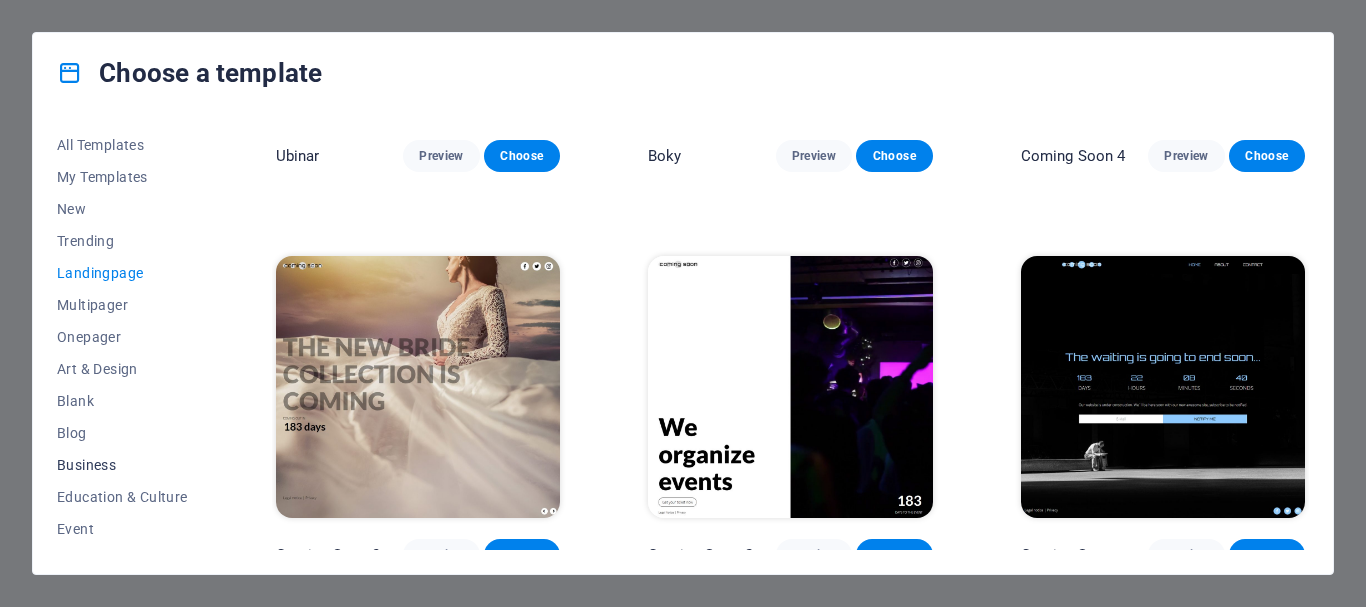 click on "Business" at bounding box center (122, 465) 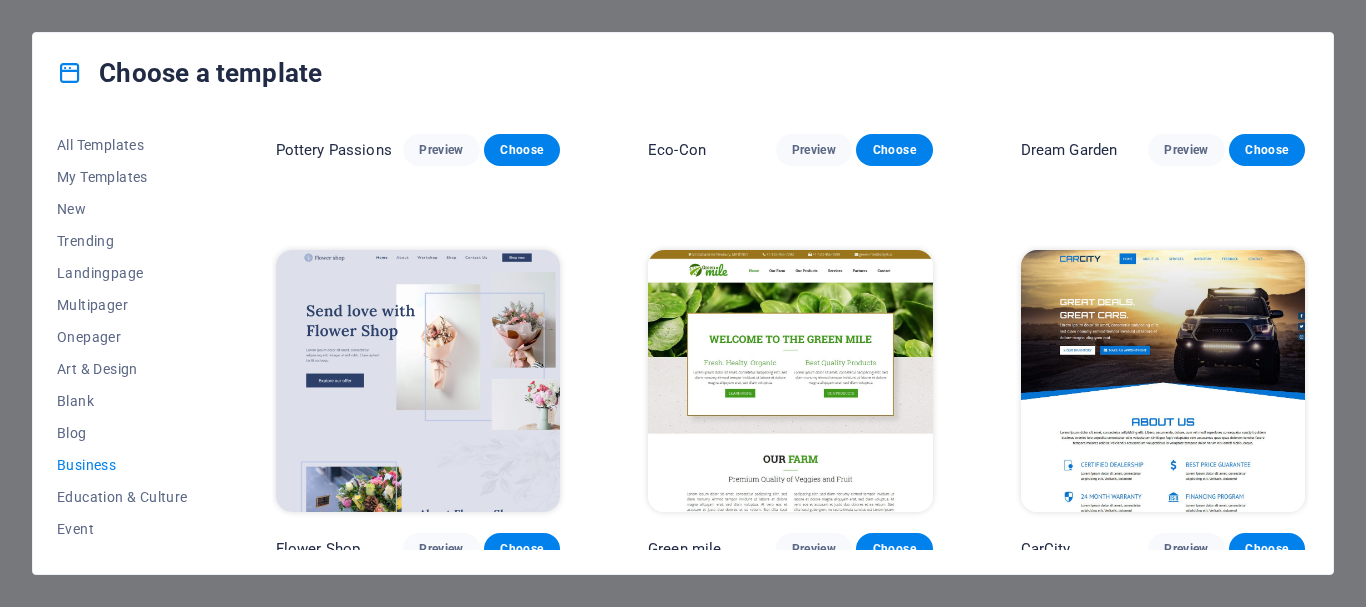 scroll, scrollTop: 400, scrollLeft: 0, axis: vertical 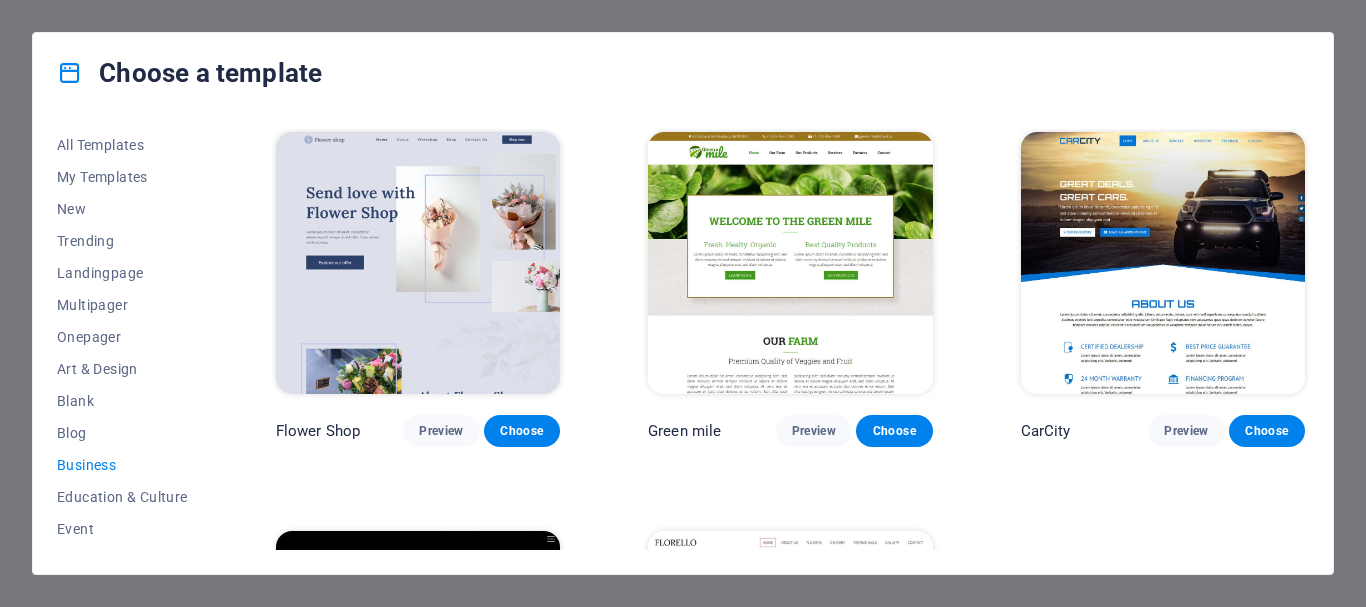 click at bounding box center [1163, 263] 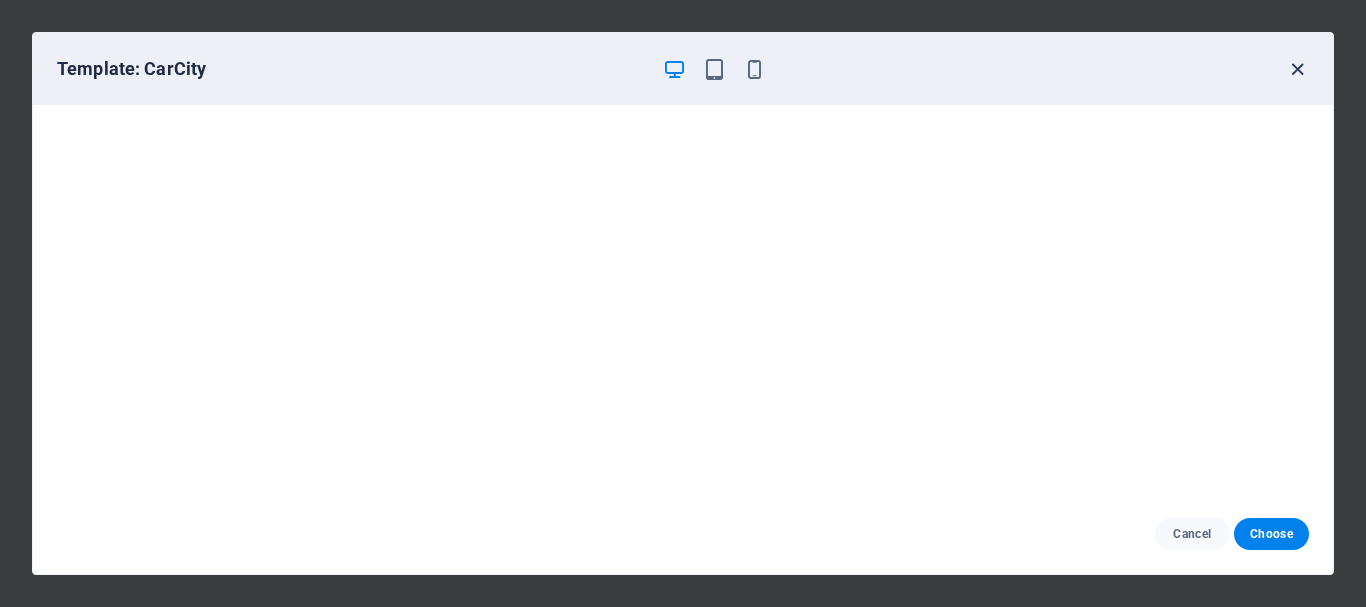 click at bounding box center [1297, 69] 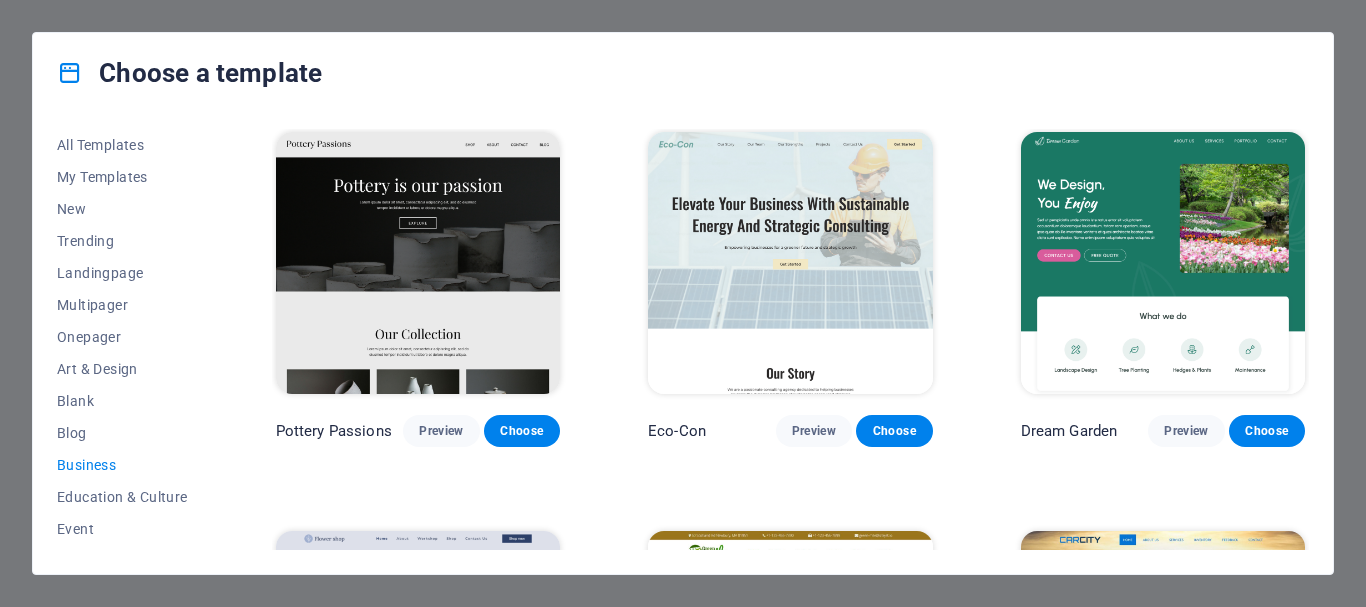 scroll, scrollTop: 0, scrollLeft: 0, axis: both 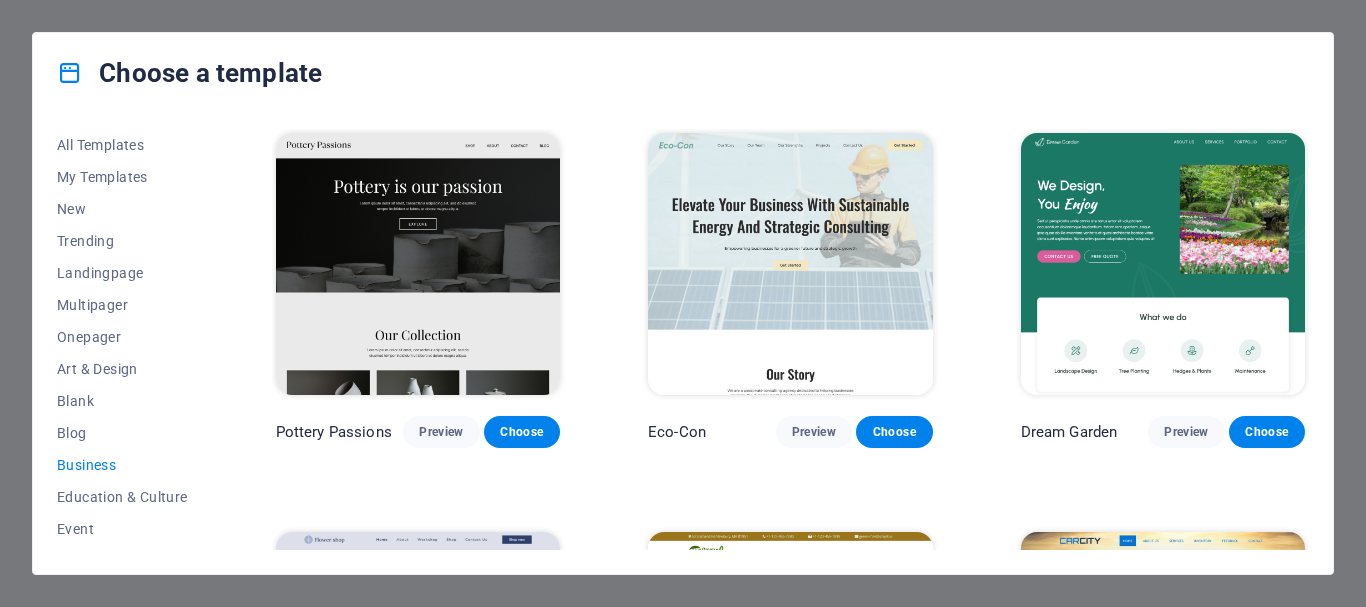 click at bounding box center (418, 264) 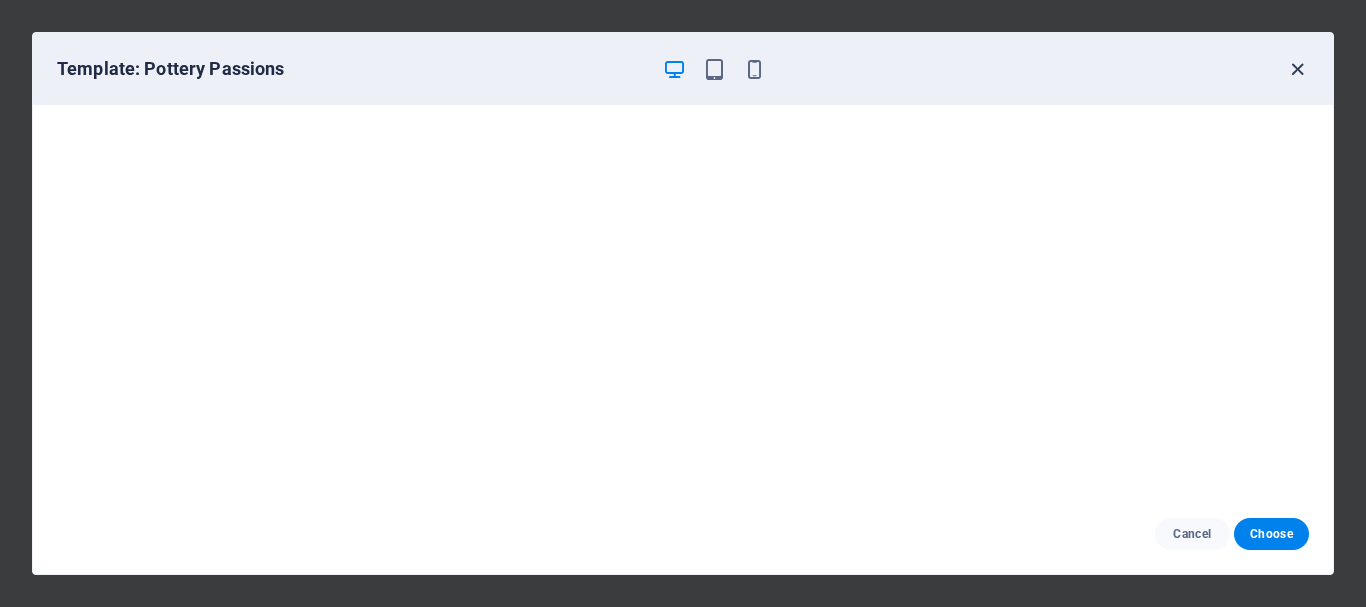 click at bounding box center (1297, 69) 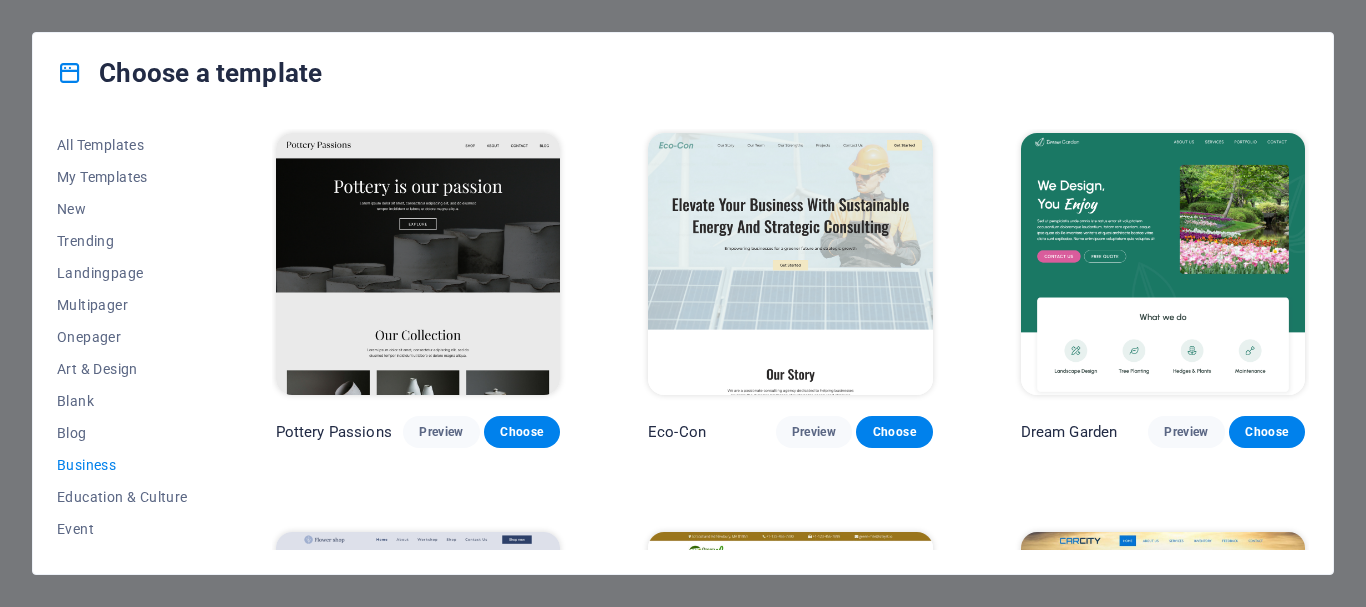 click at bounding box center (1163, 264) 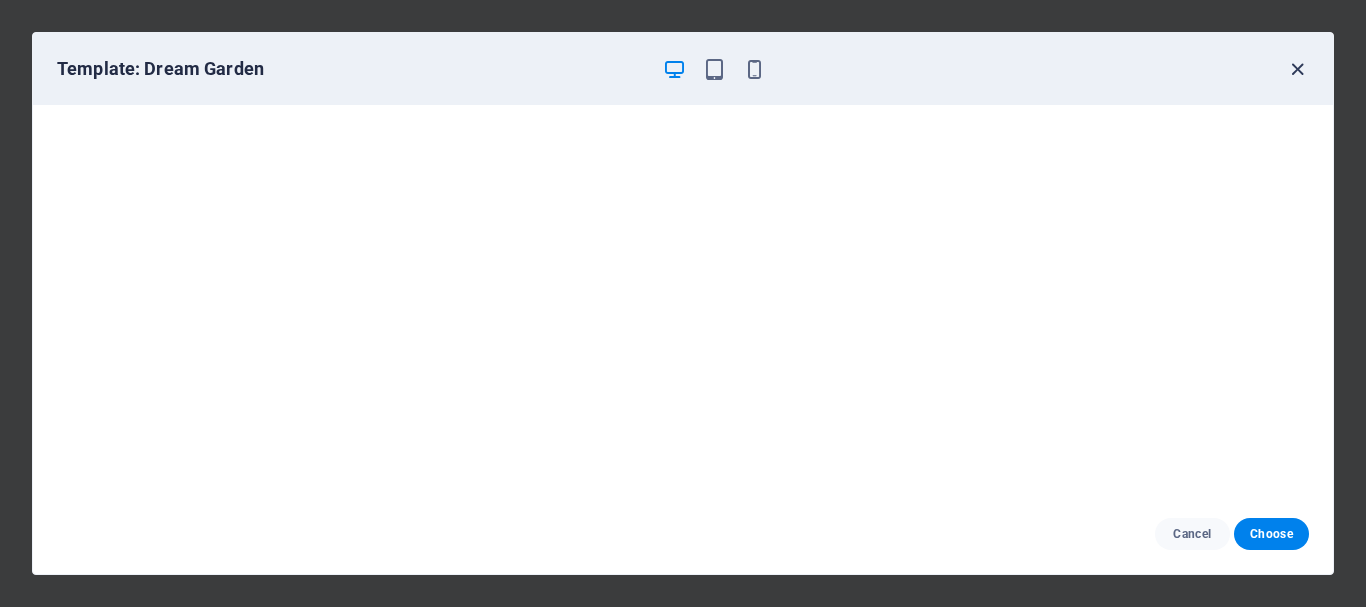 click at bounding box center (1297, 69) 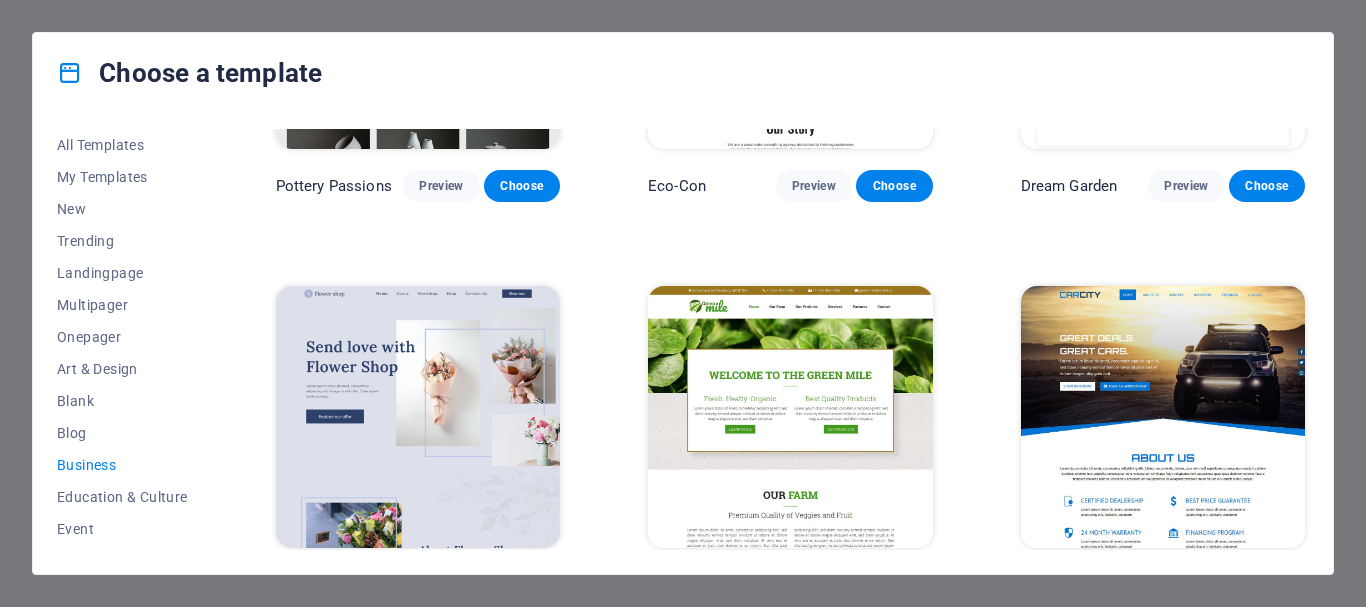 scroll, scrollTop: 200, scrollLeft: 0, axis: vertical 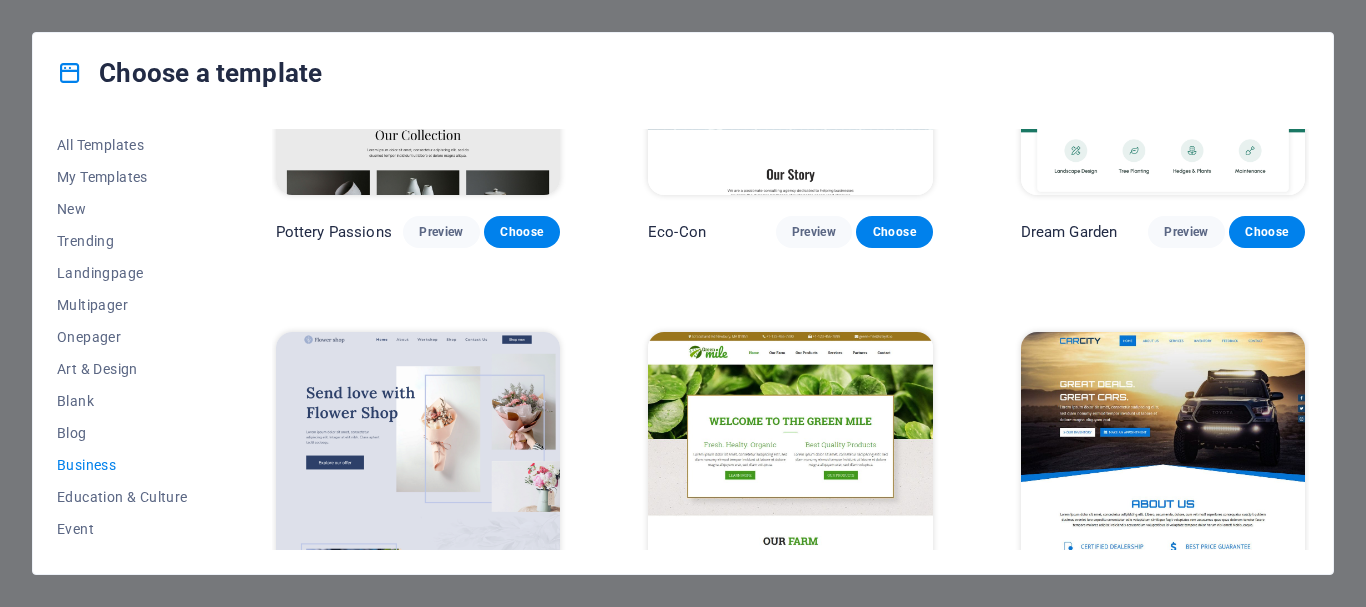 click at bounding box center (790, 463) 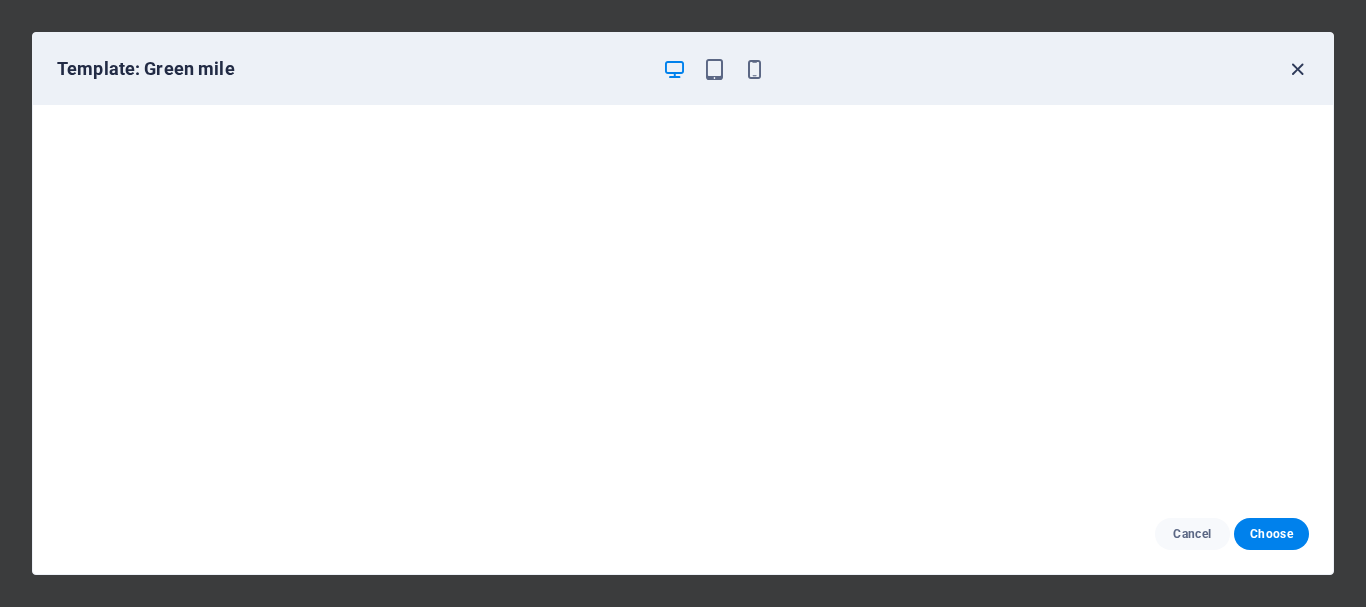 click at bounding box center (1297, 69) 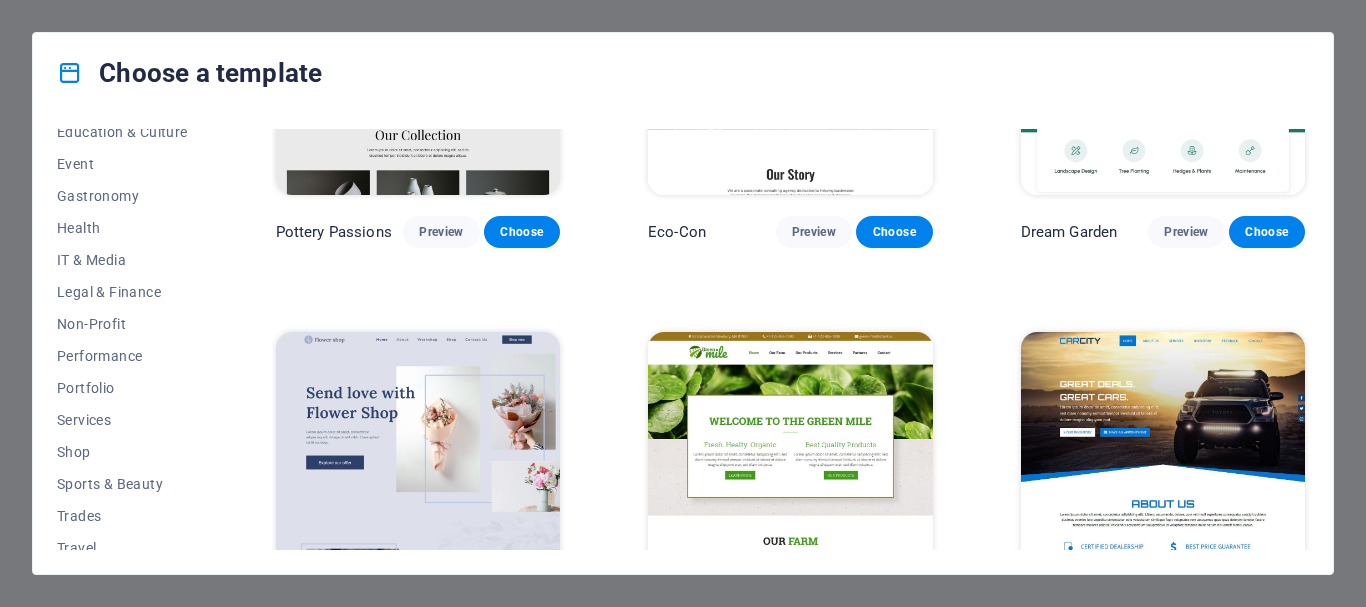 scroll, scrollTop: 400, scrollLeft: 0, axis: vertical 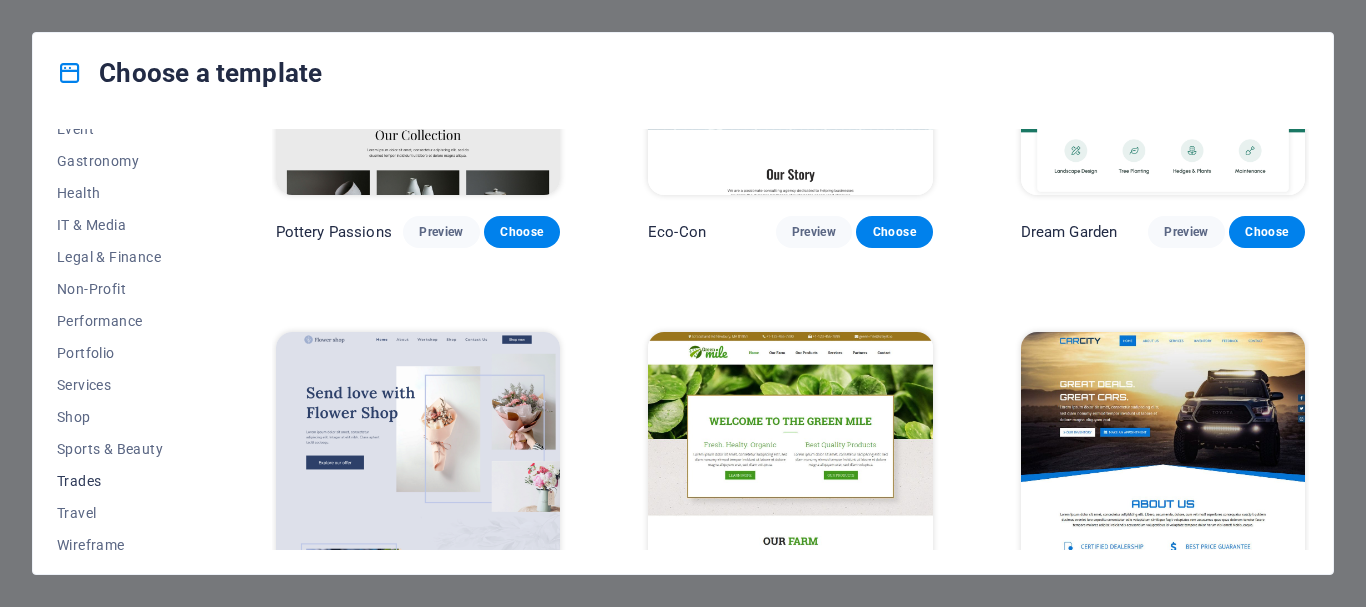 click on "Trades" at bounding box center (122, 481) 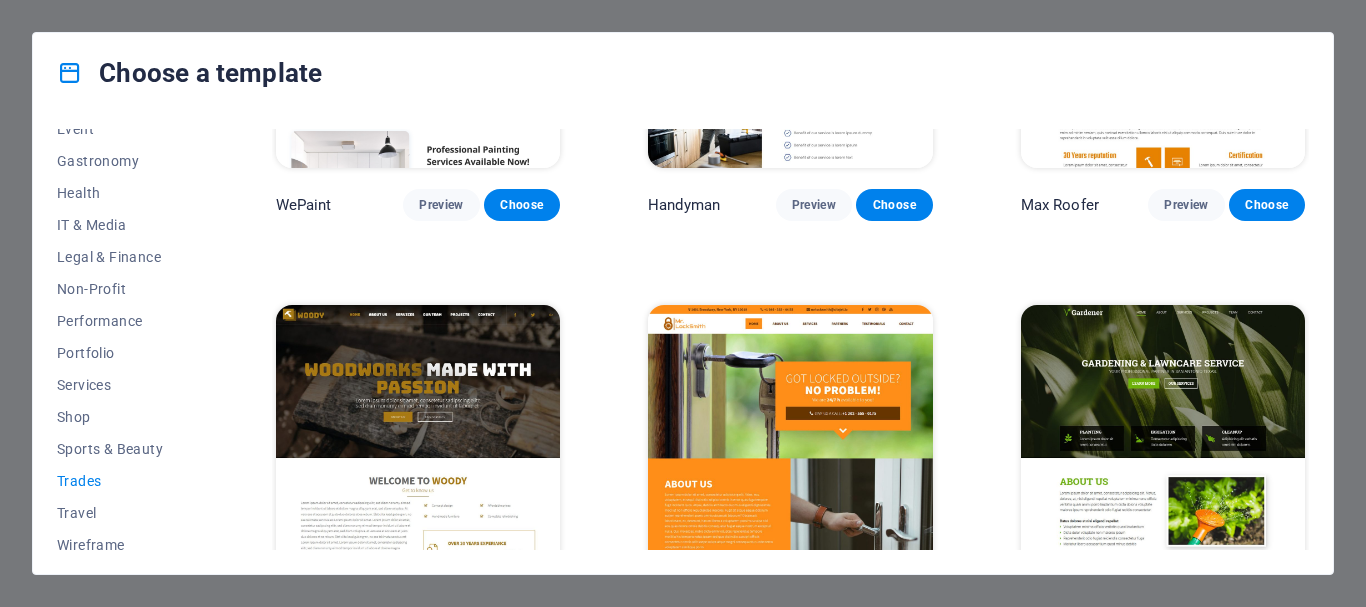 scroll, scrollTop: 300, scrollLeft: 0, axis: vertical 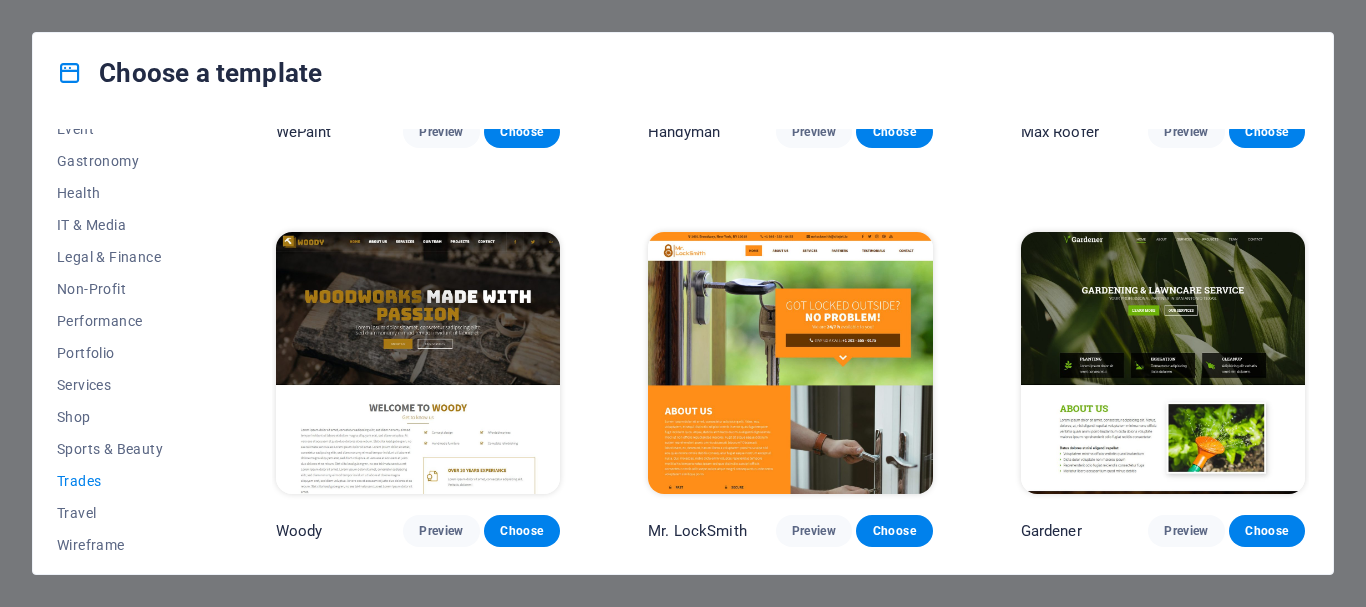 click at bounding box center [790, 363] 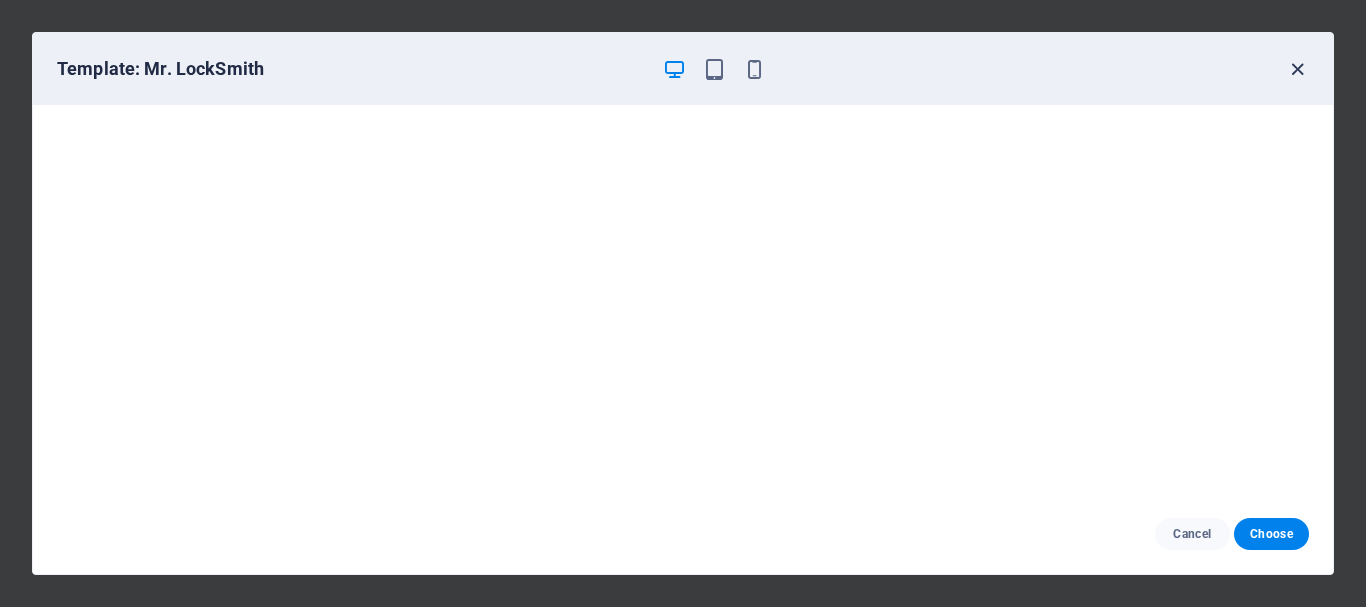 click at bounding box center [1297, 69] 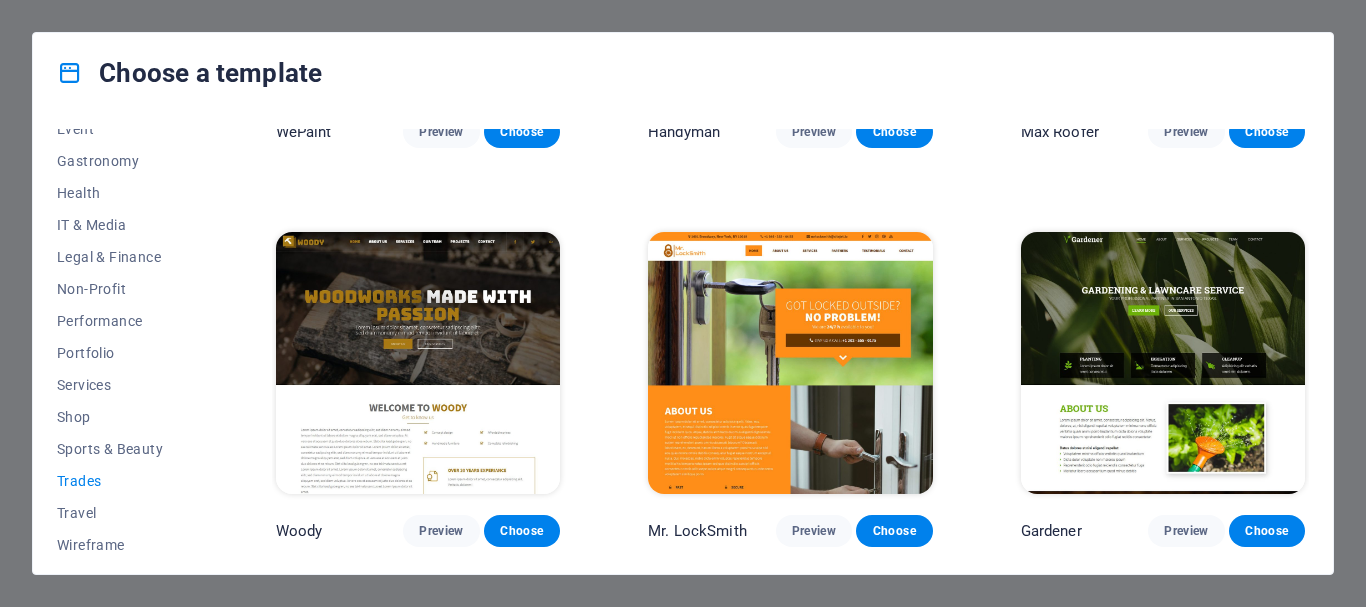 click at bounding box center (1163, 363) 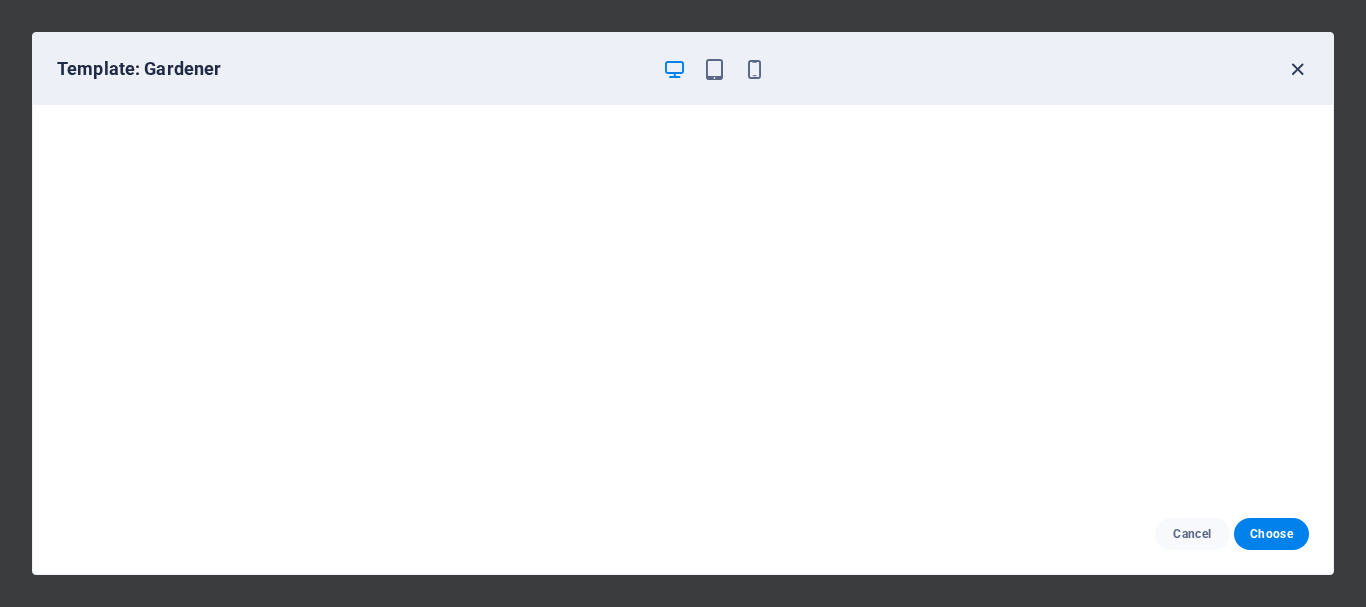 click at bounding box center (1297, 69) 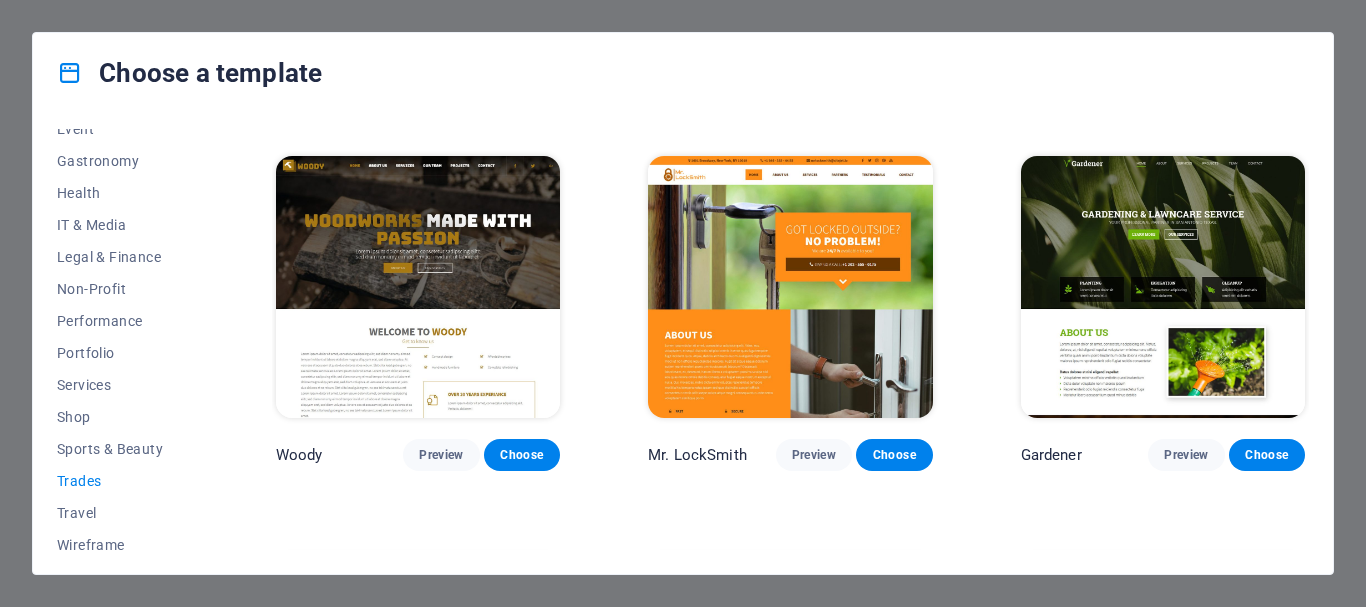 scroll, scrollTop: 689, scrollLeft: 0, axis: vertical 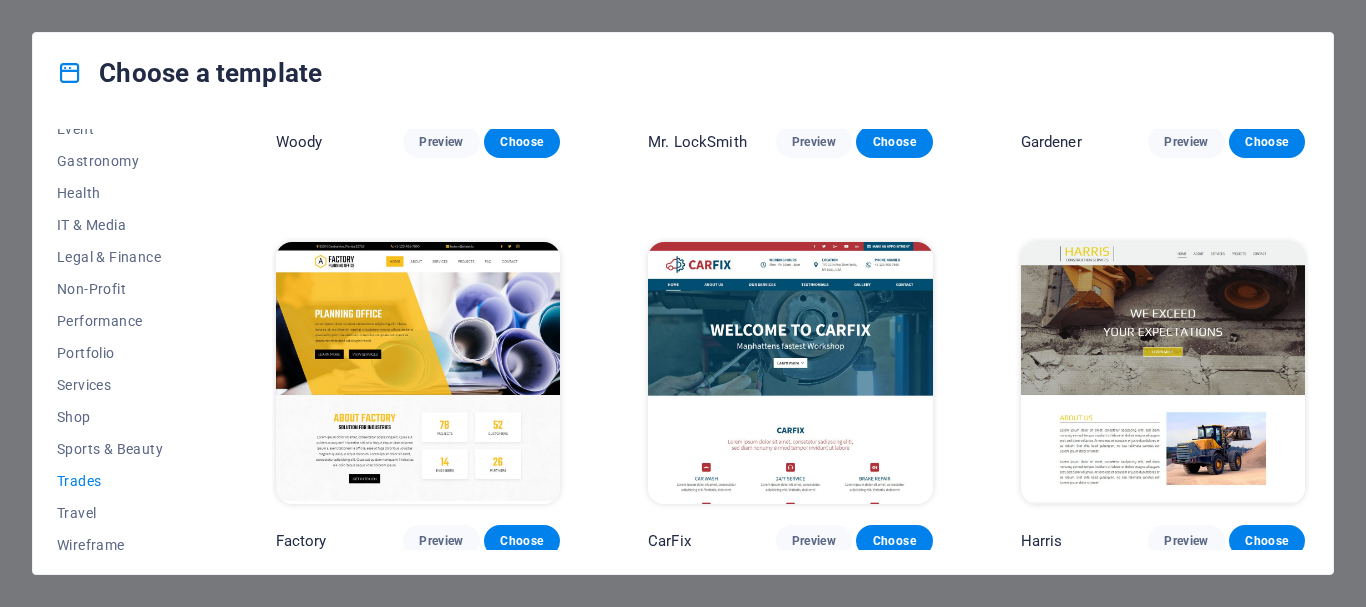 click at bounding box center (418, 373) 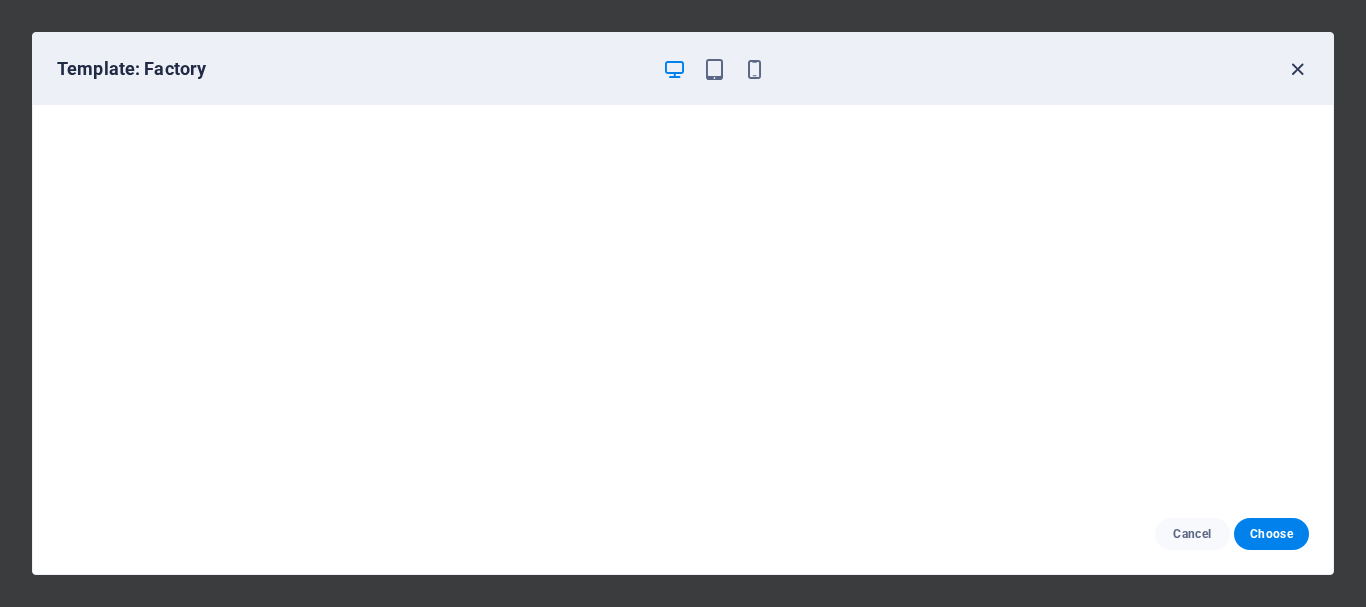 click at bounding box center (1297, 69) 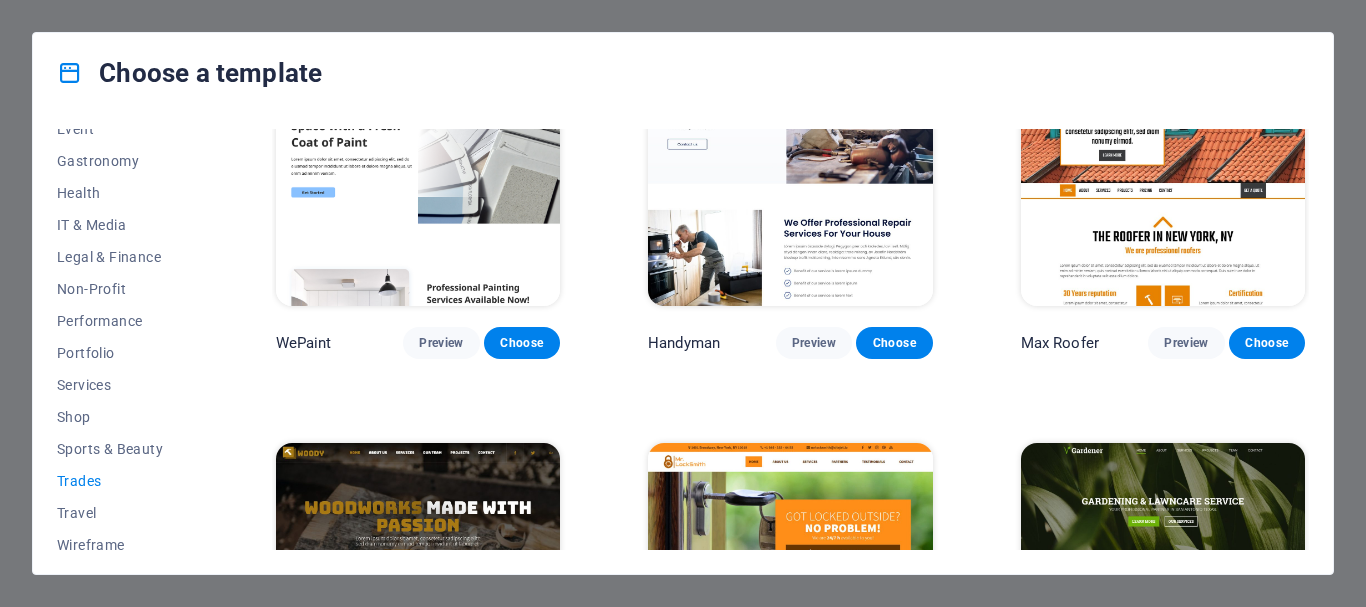 scroll, scrollTop: 0, scrollLeft: 0, axis: both 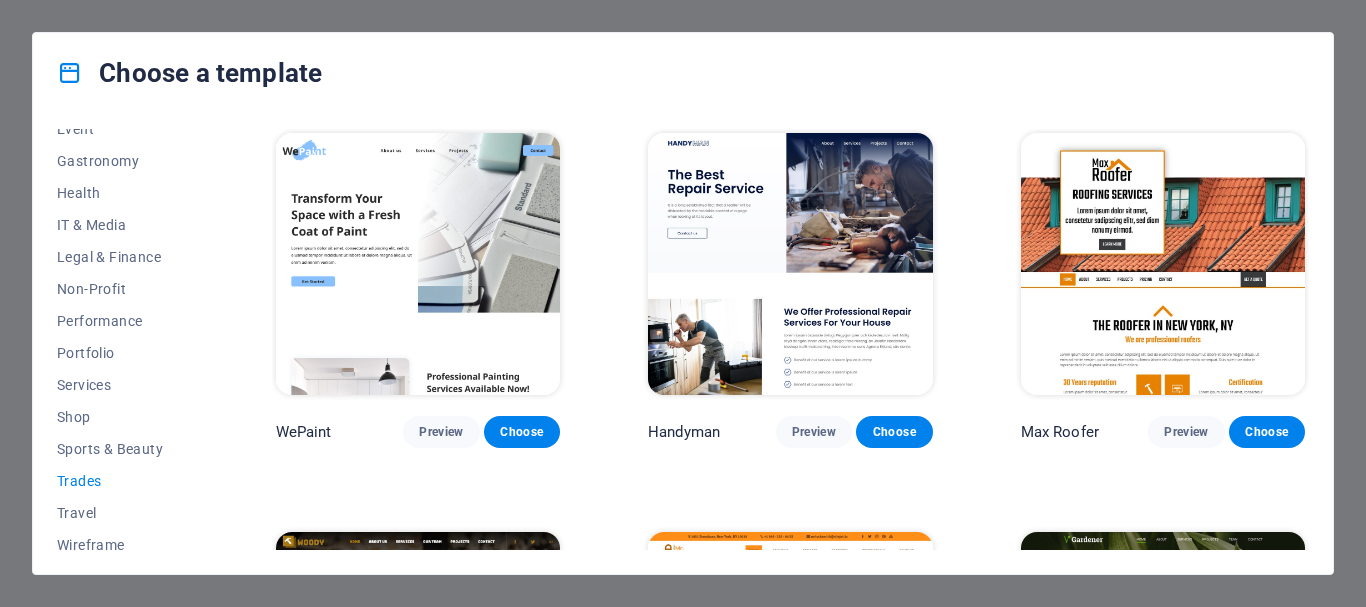 click at bounding box center (418, 264) 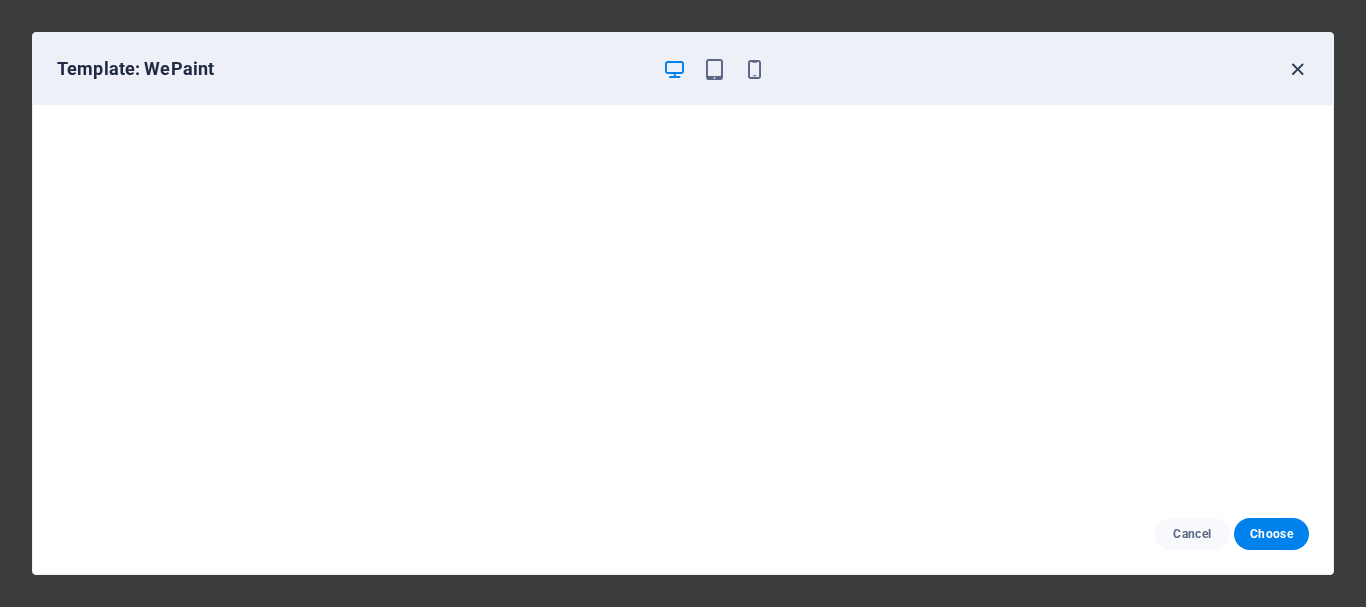 click at bounding box center (1297, 69) 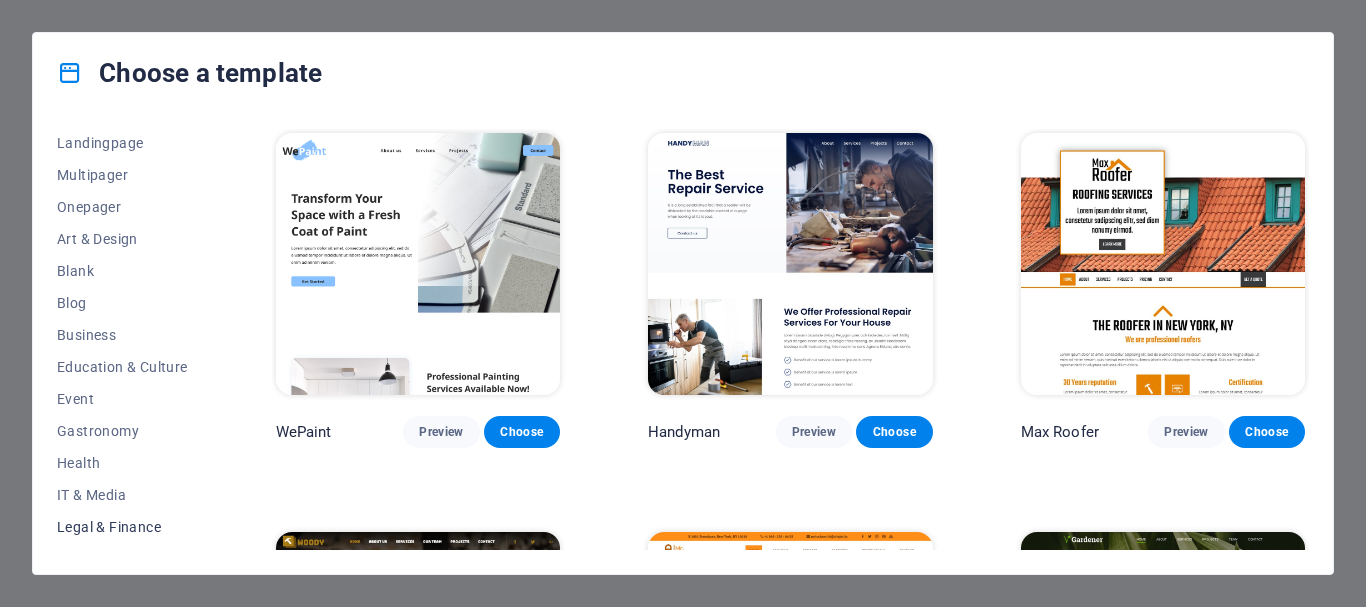 scroll, scrollTop: 100, scrollLeft: 0, axis: vertical 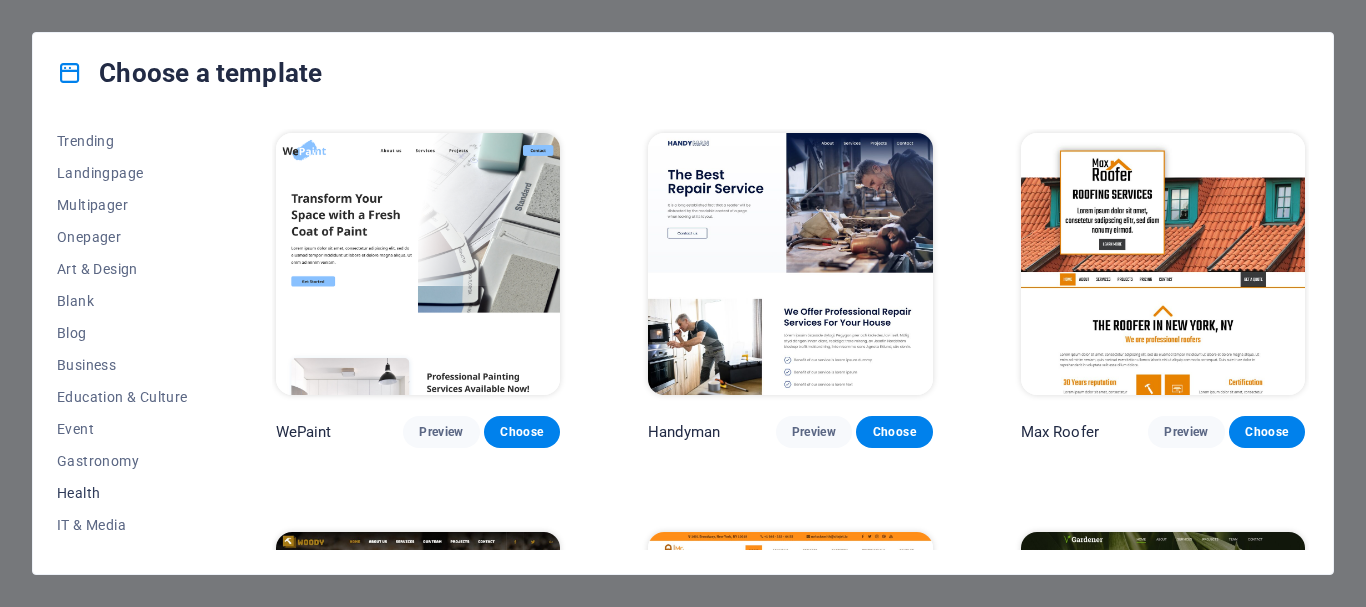 drag, startPoint x: 74, startPoint y: 489, endPoint x: 83, endPoint y: 483, distance: 10.816654 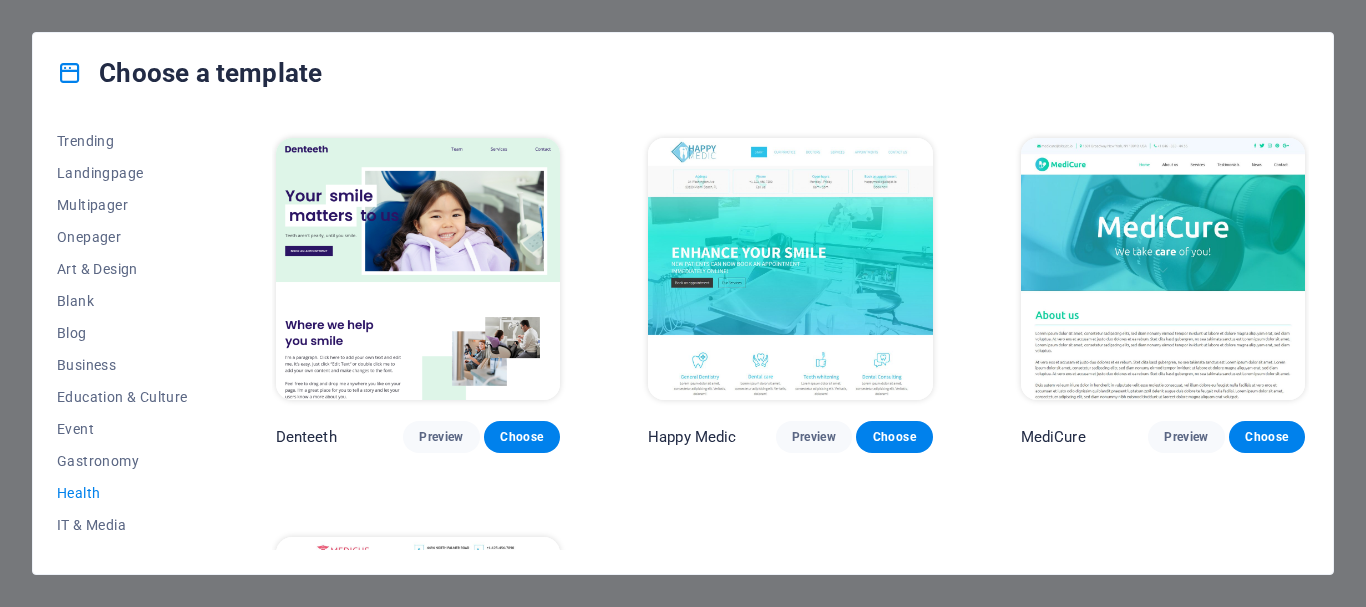 scroll, scrollTop: 300, scrollLeft: 0, axis: vertical 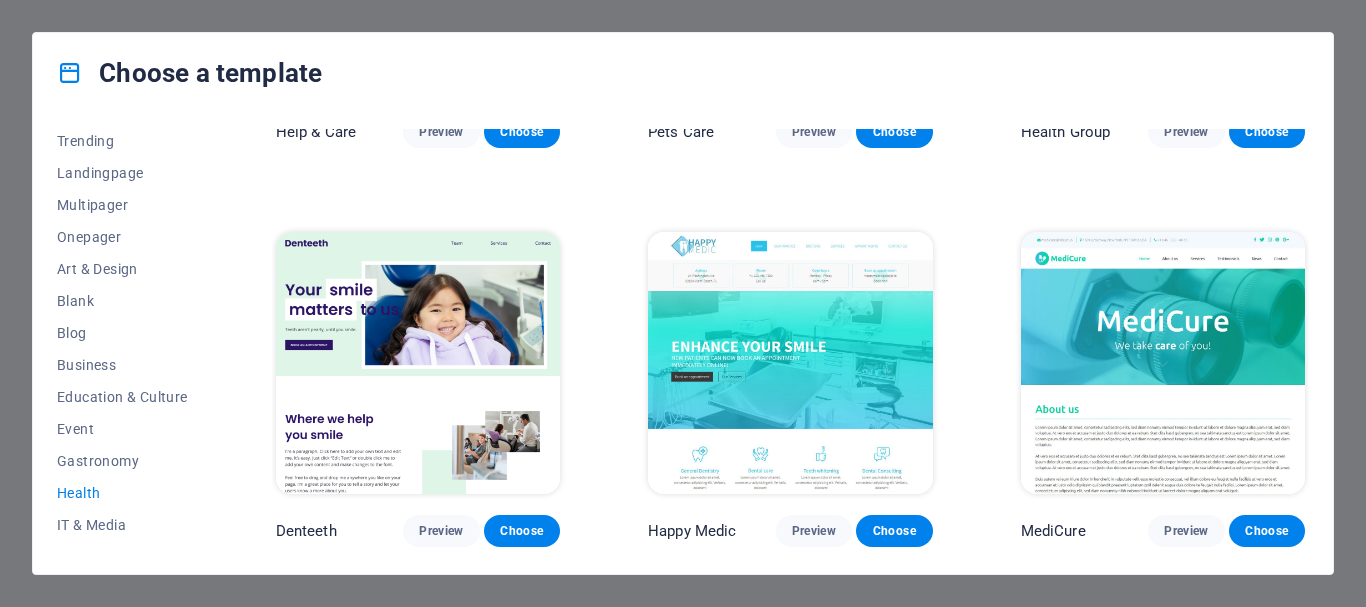 click at bounding box center (1163, 363) 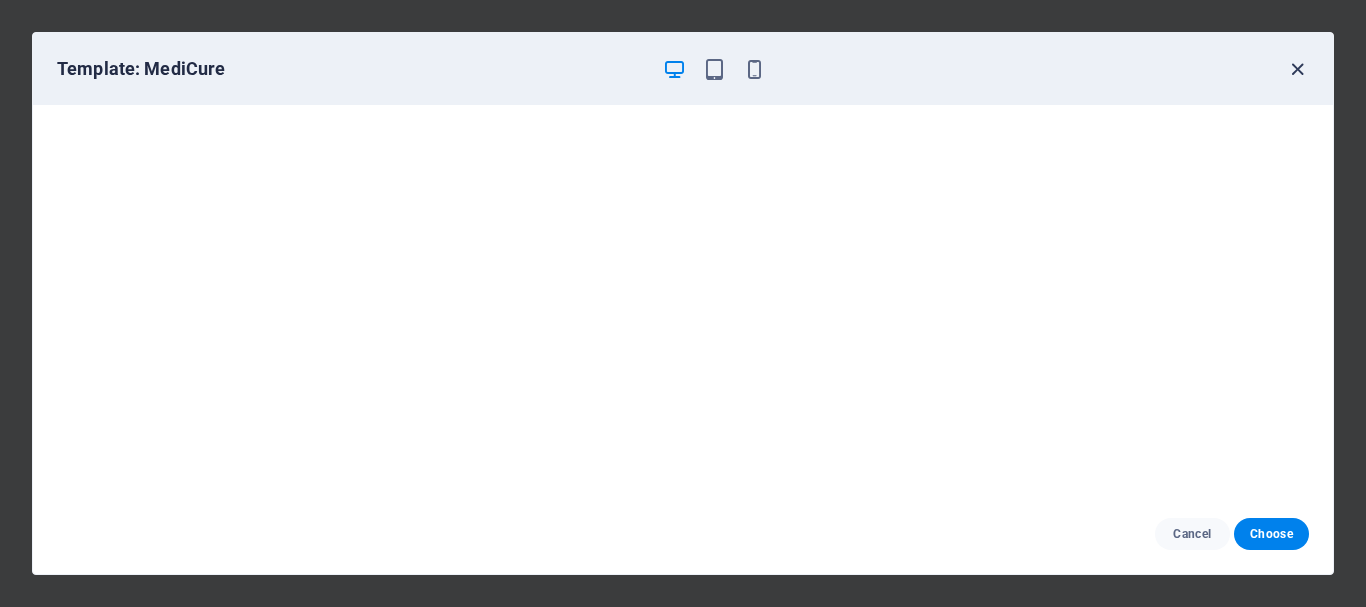 click at bounding box center (1297, 69) 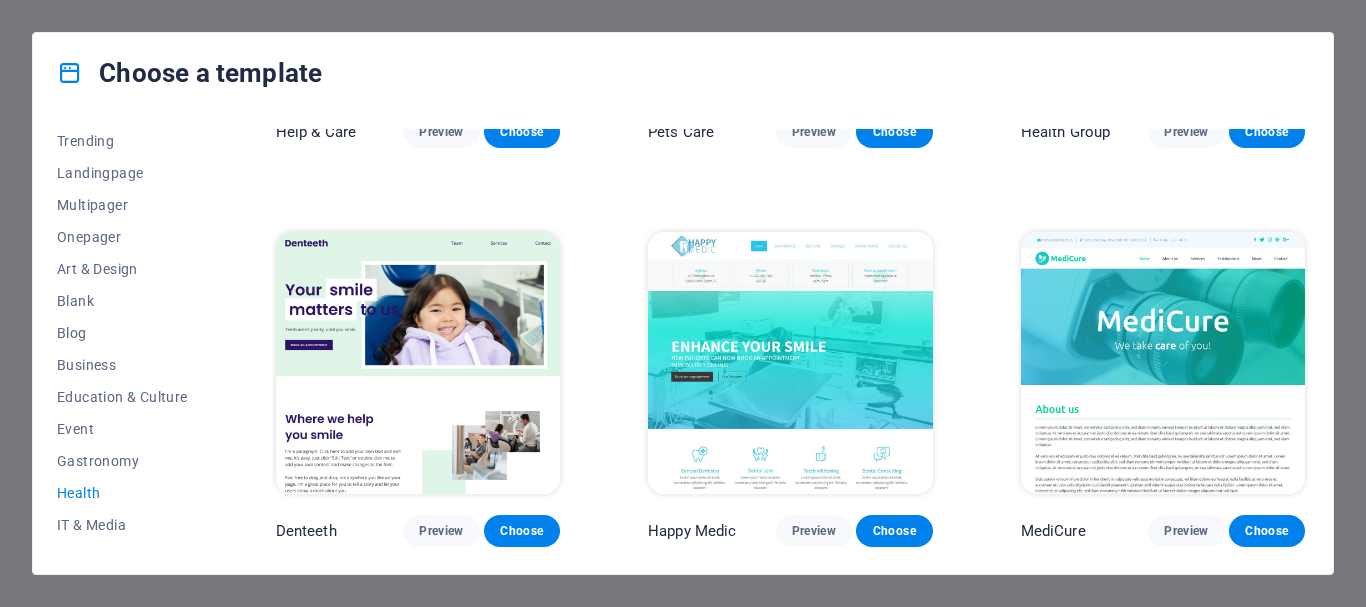 click at bounding box center (418, 363) 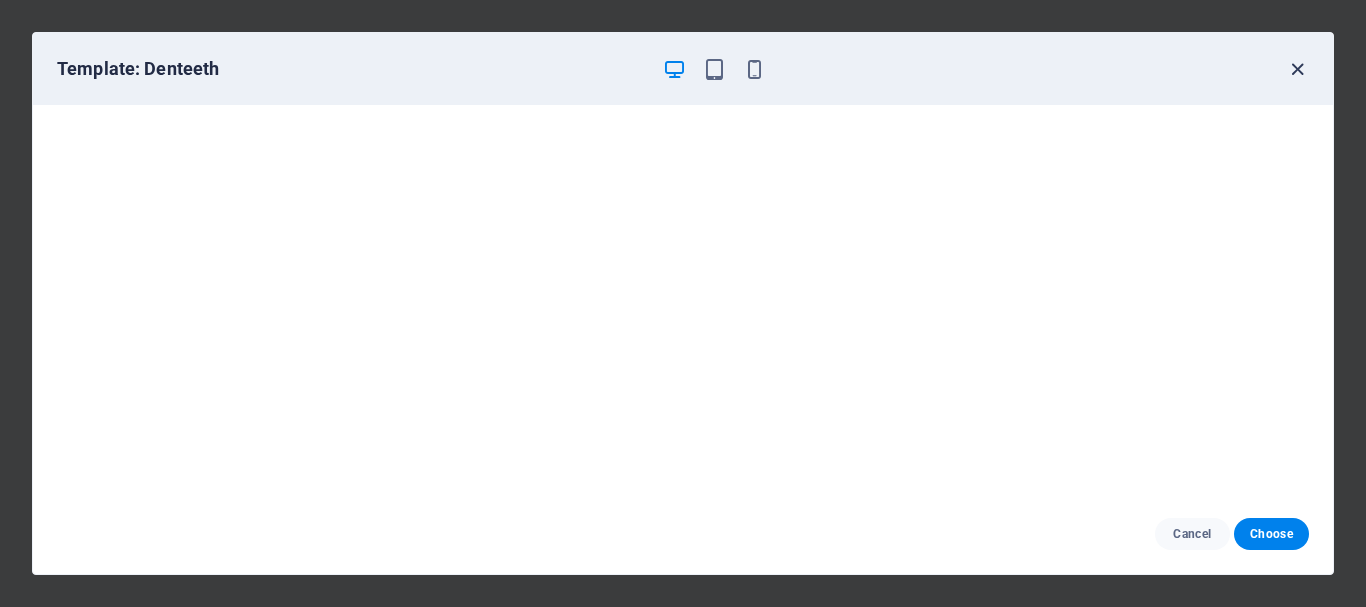 click at bounding box center [1297, 69] 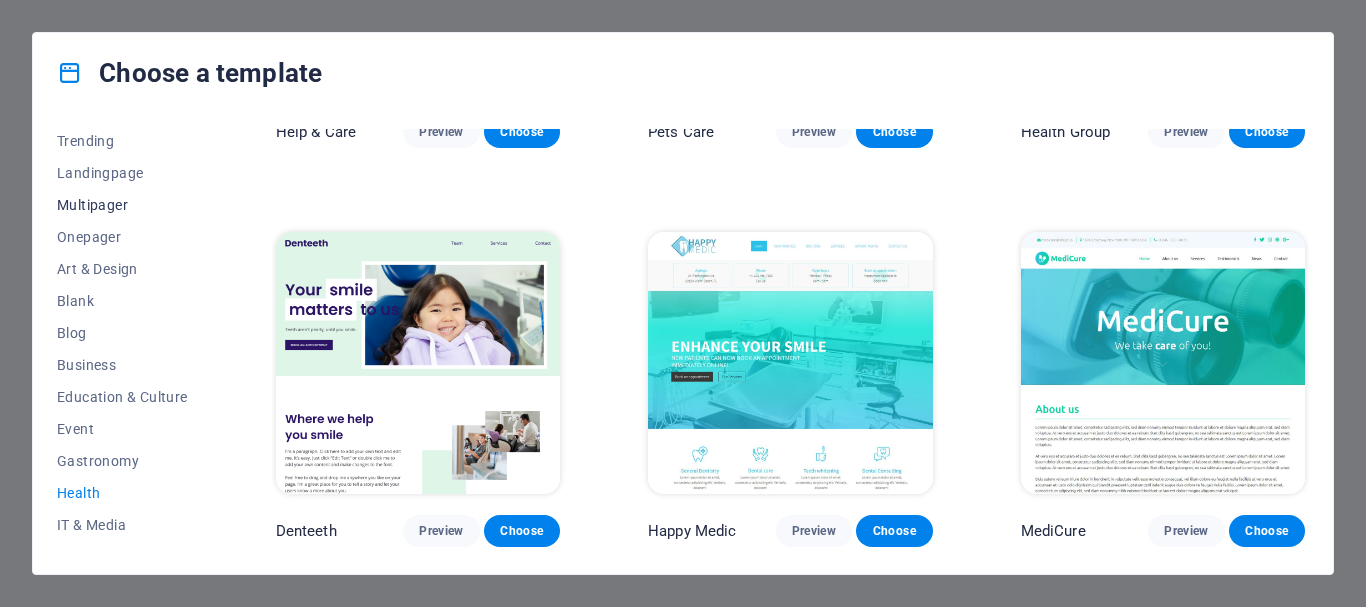 click on "Multipager" at bounding box center [122, 205] 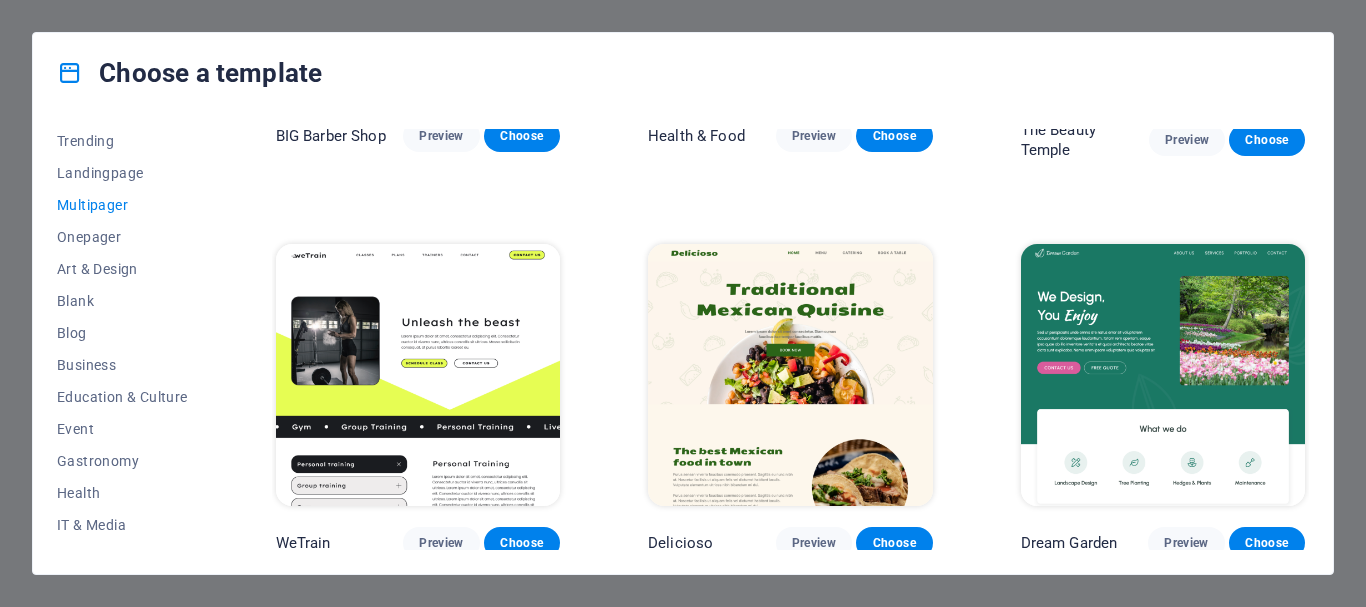 scroll, scrollTop: 1193, scrollLeft: 0, axis: vertical 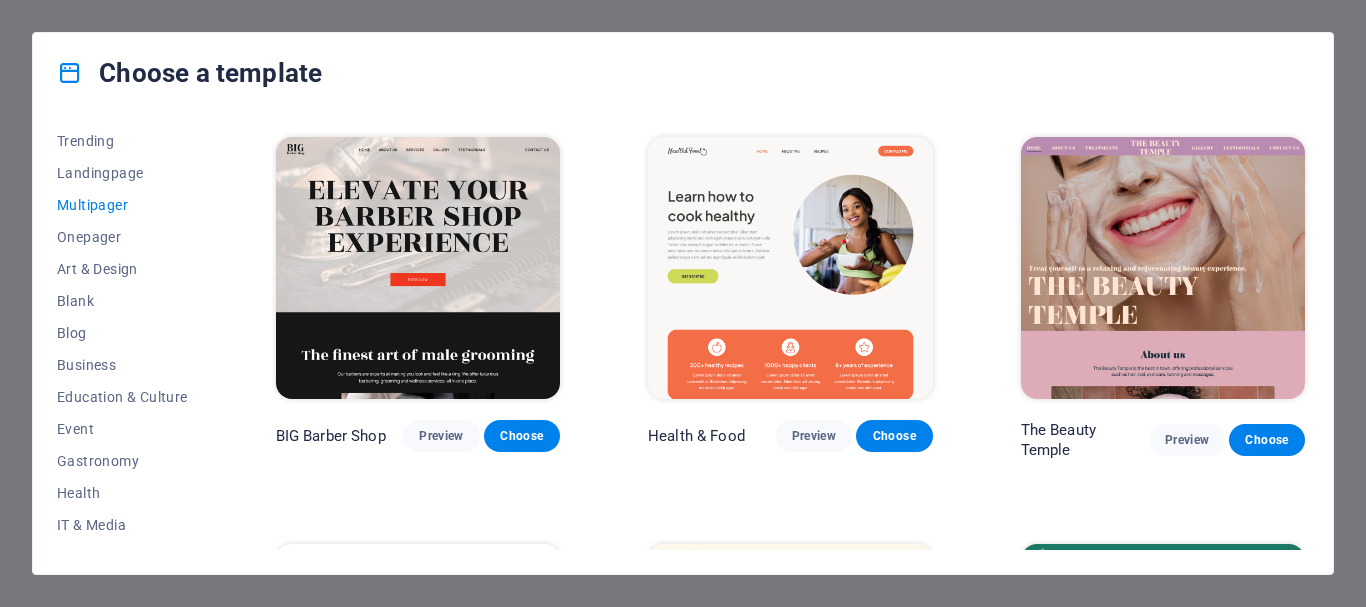 click at bounding box center (790, 268) 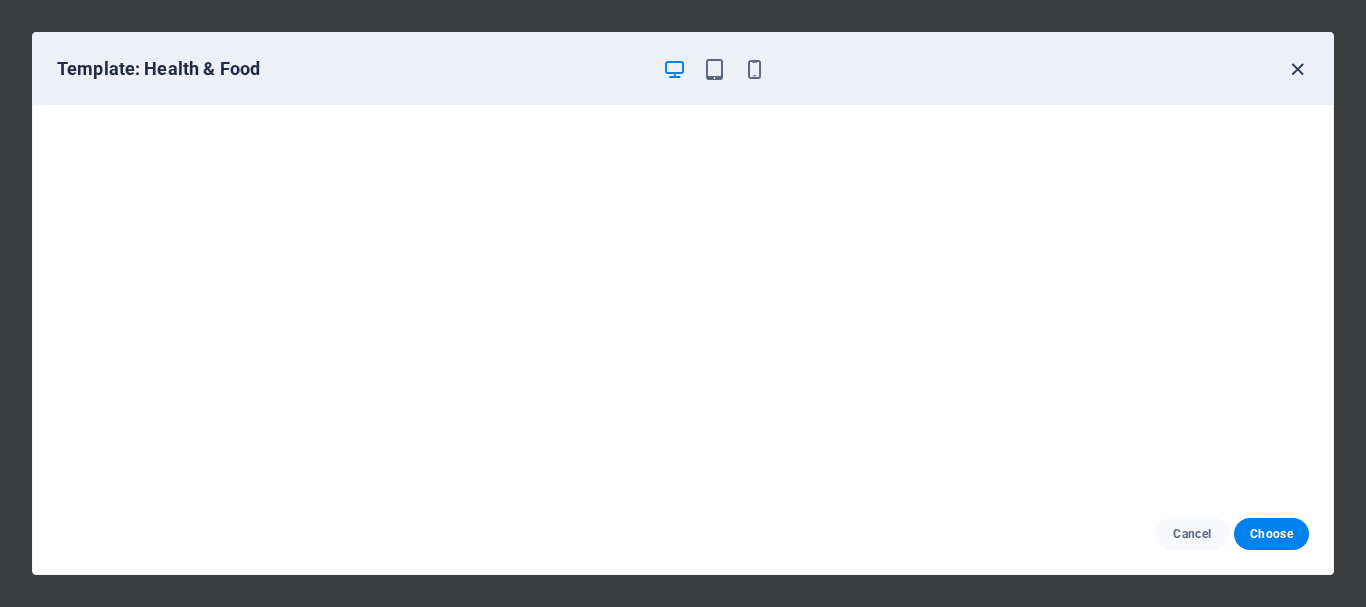 click at bounding box center [1297, 69] 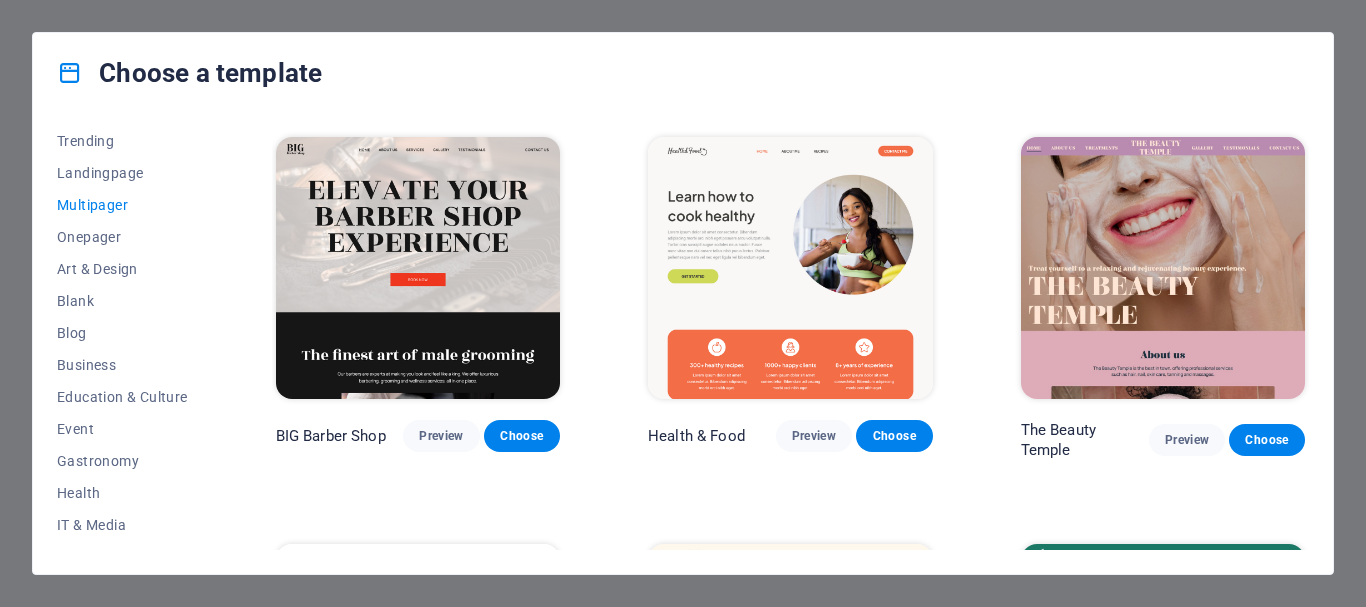 click at bounding box center [1163, 268] 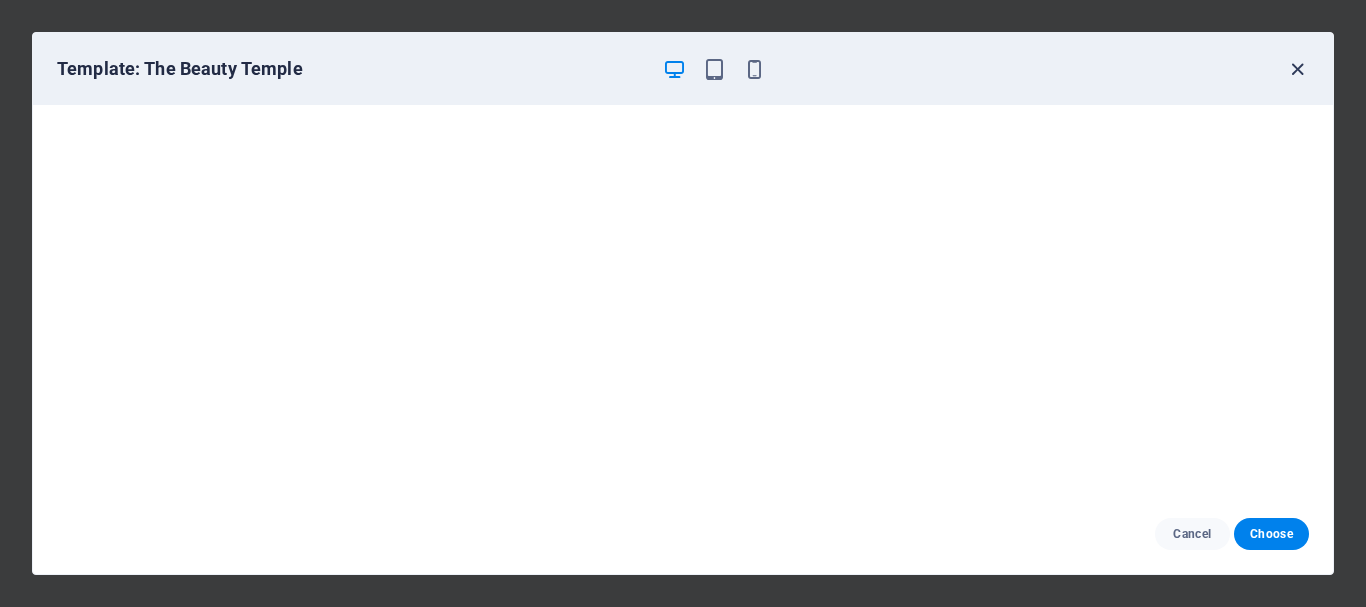 click at bounding box center (1297, 69) 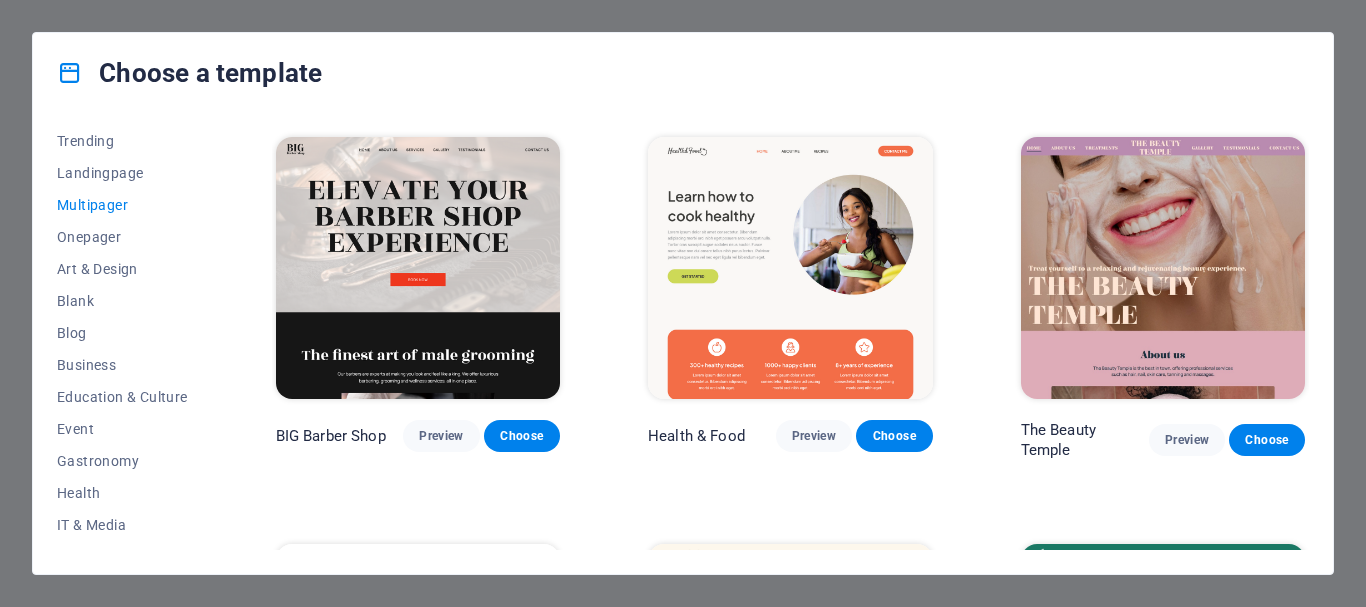 click at bounding box center (418, 268) 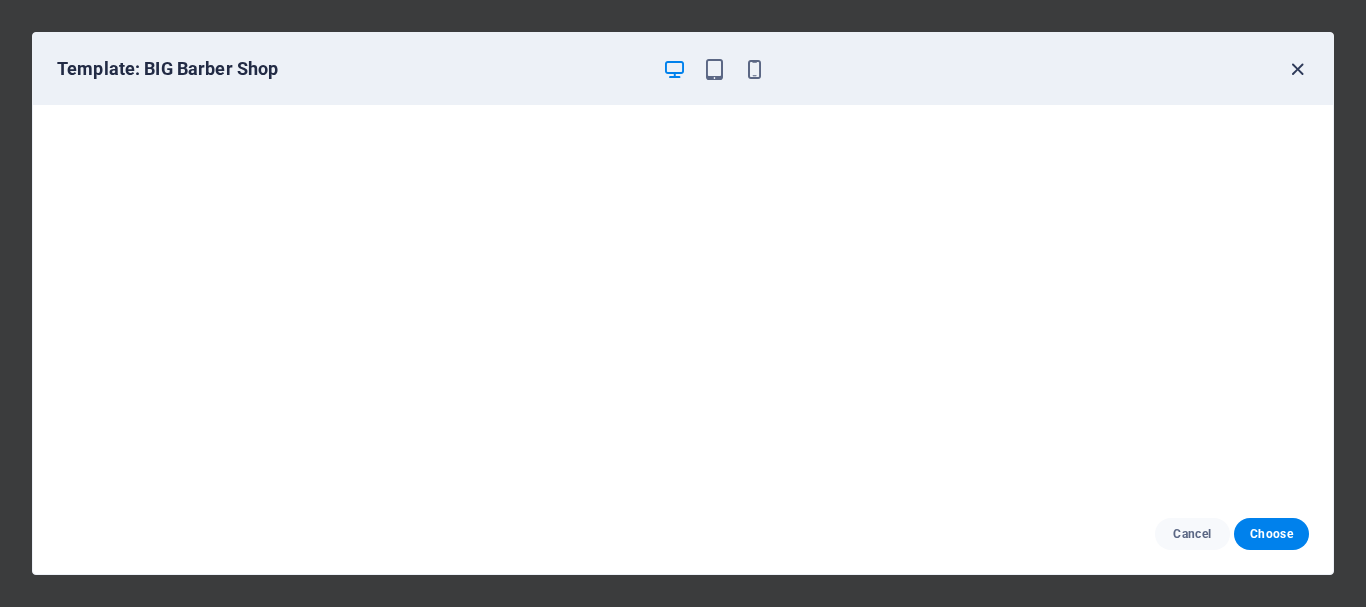 click at bounding box center (1297, 69) 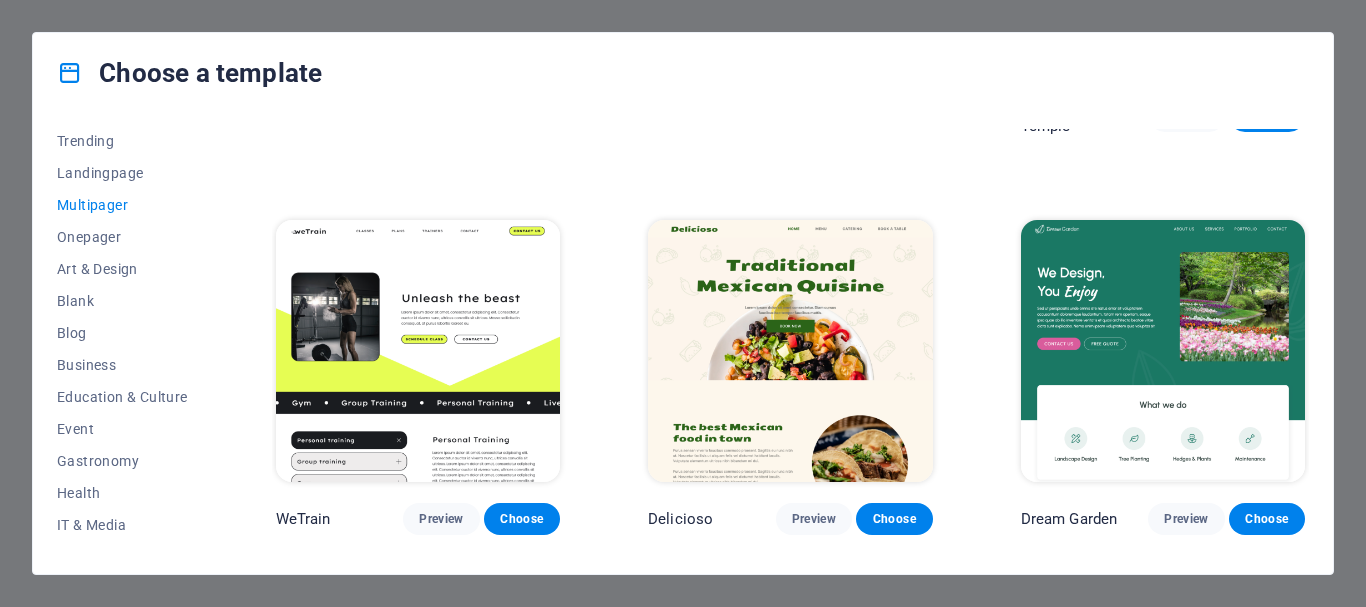scroll, scrollTop: 1593, scrollLeft: 0, axis: vertical 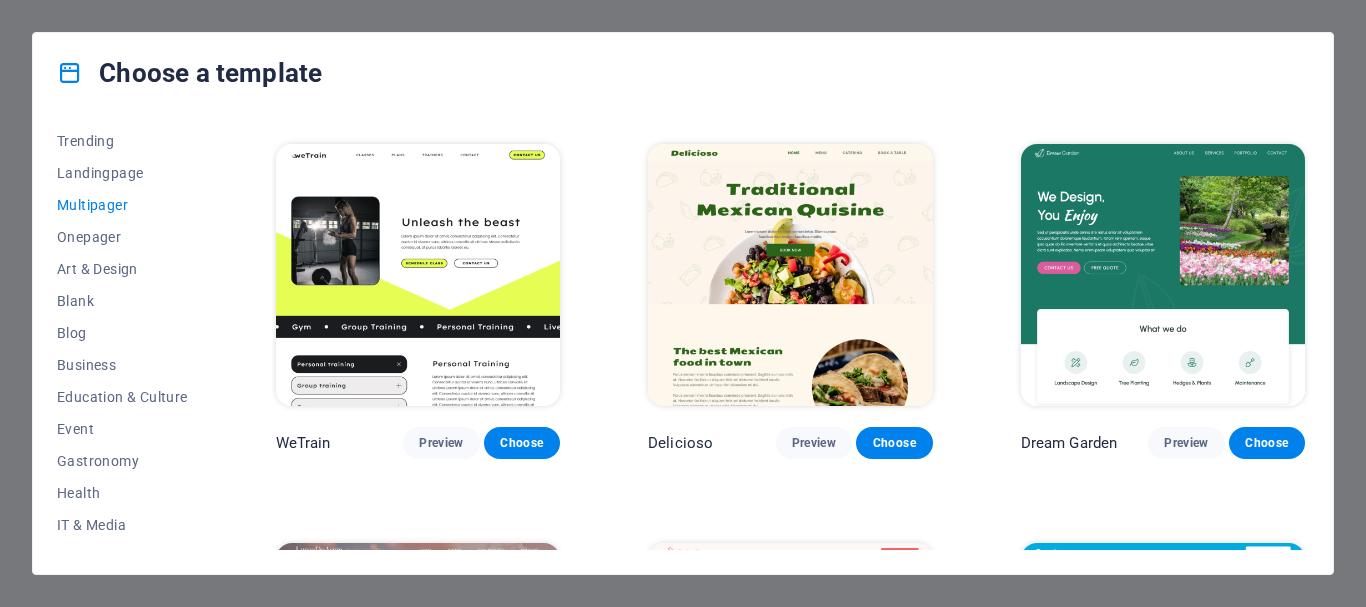 click at bounding box center (418, 275) 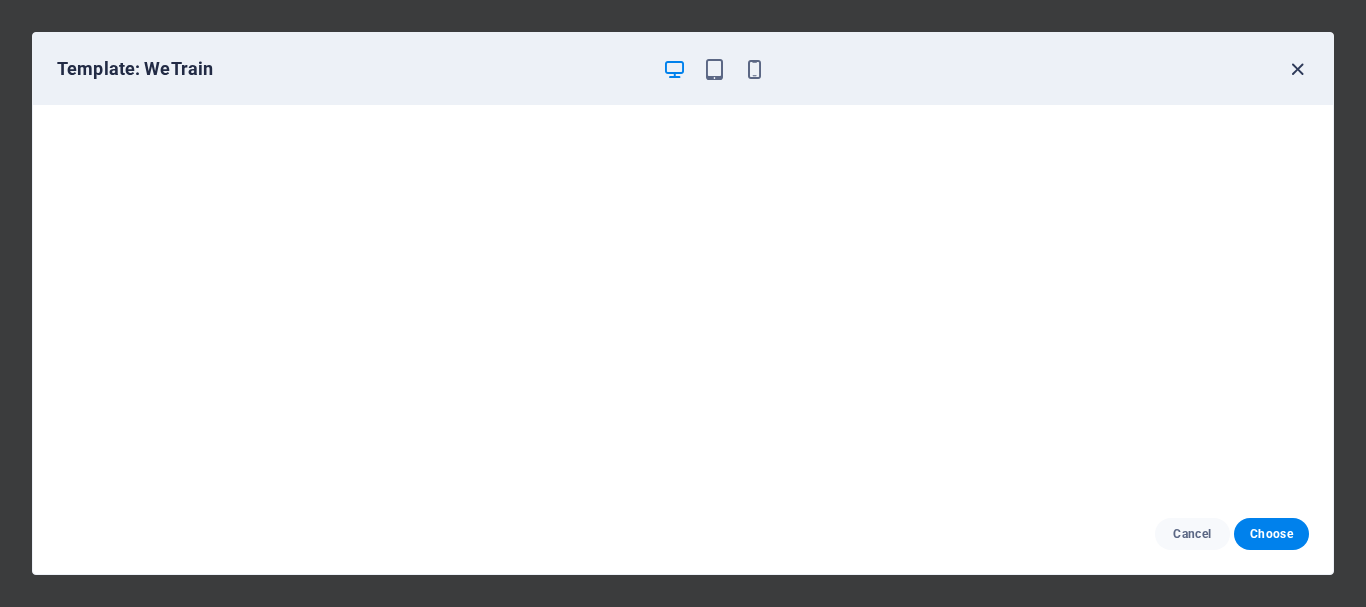 click at bounding box center [1297, 69] 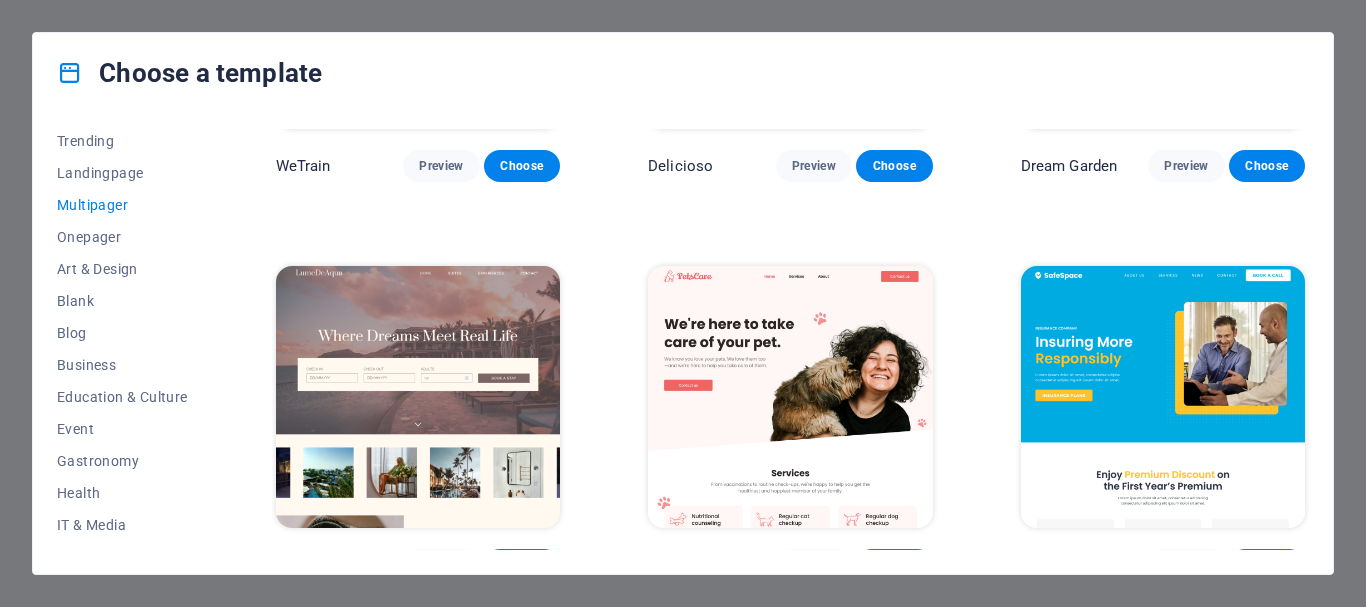 scroll, scrollTop: 1893, scrollLeft: 0, axis: vertical 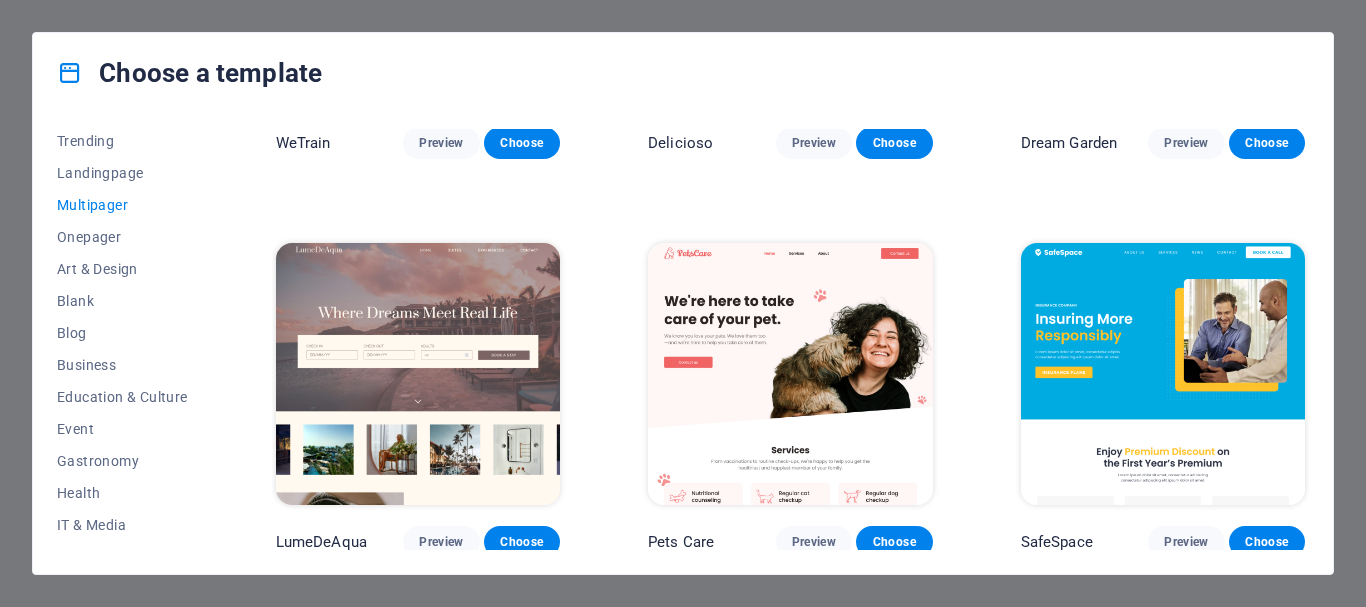 click at bounding box center (418, 374) 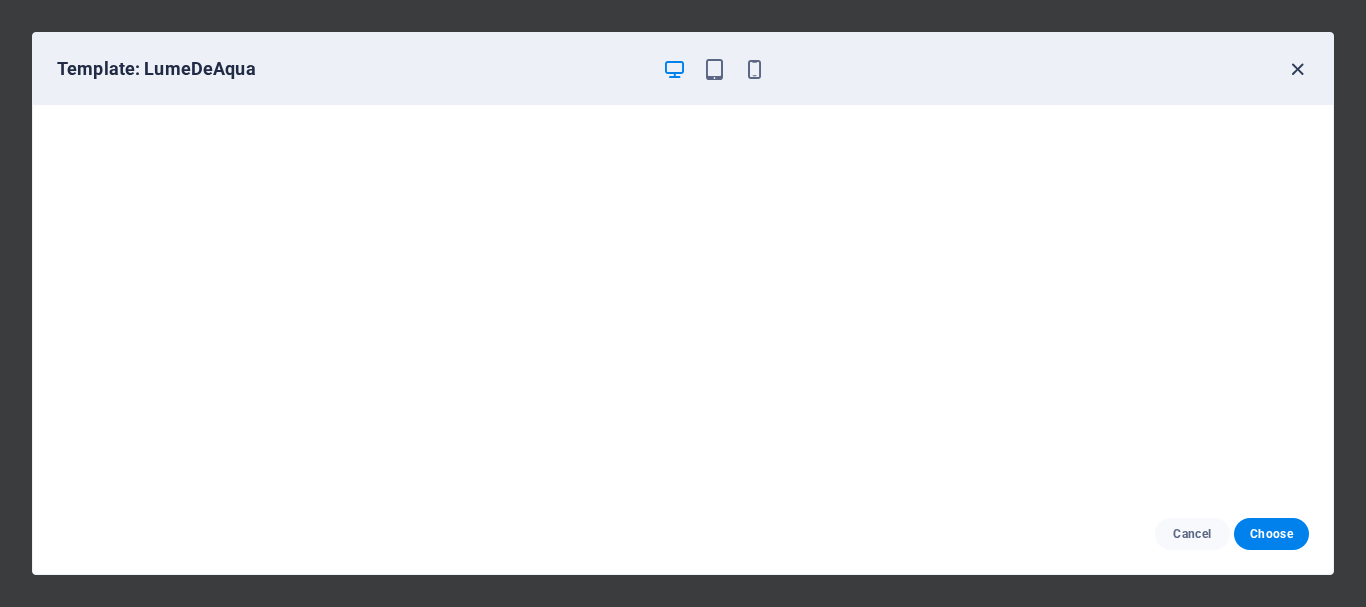 click at bounding box center [1297, 69] 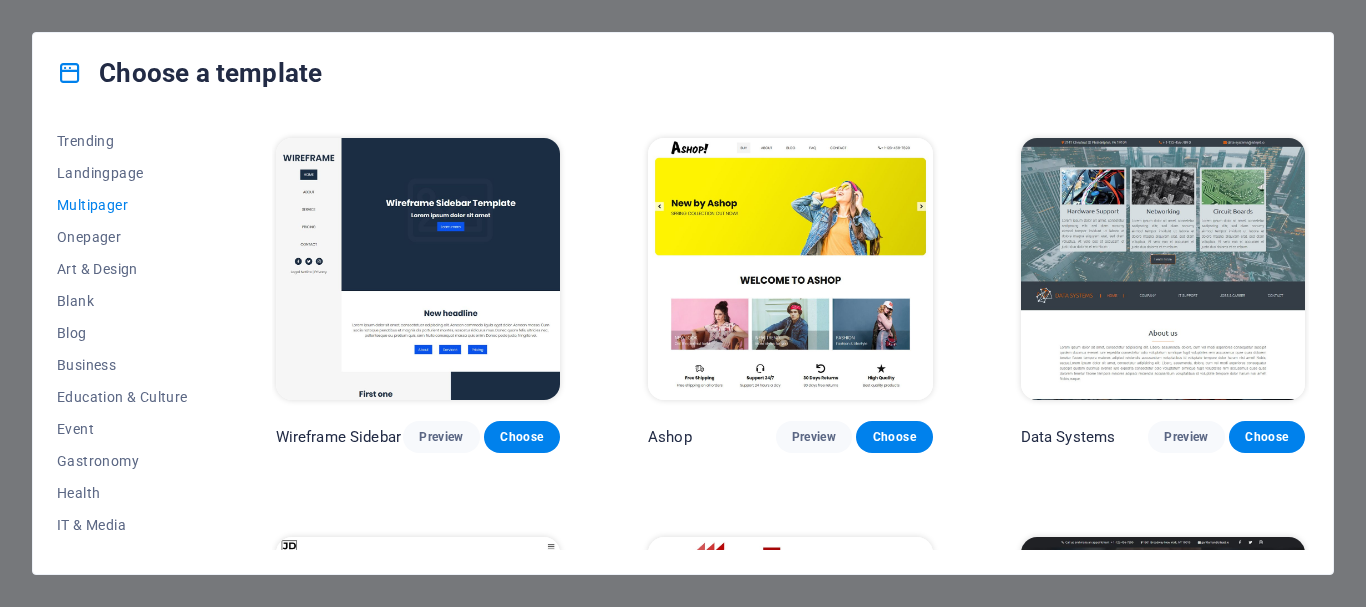 scroll, scrollTop: 4293, scrollLeft: 0, axis: vertical 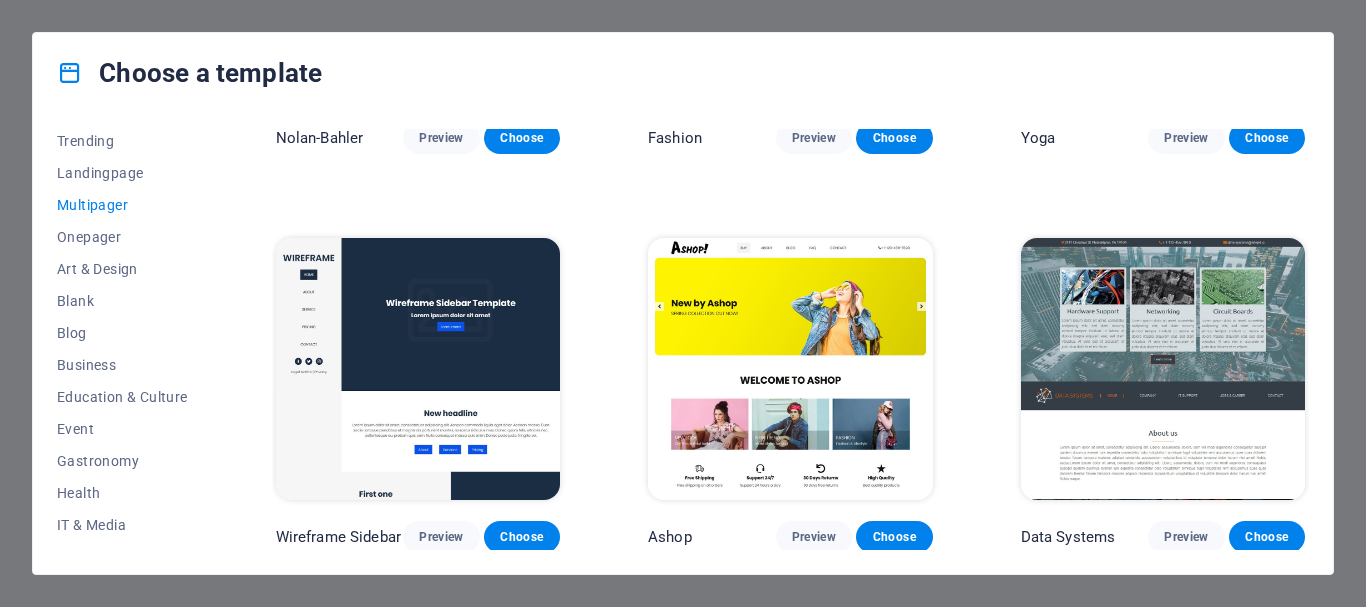 click at bounding box center (1163, 369) 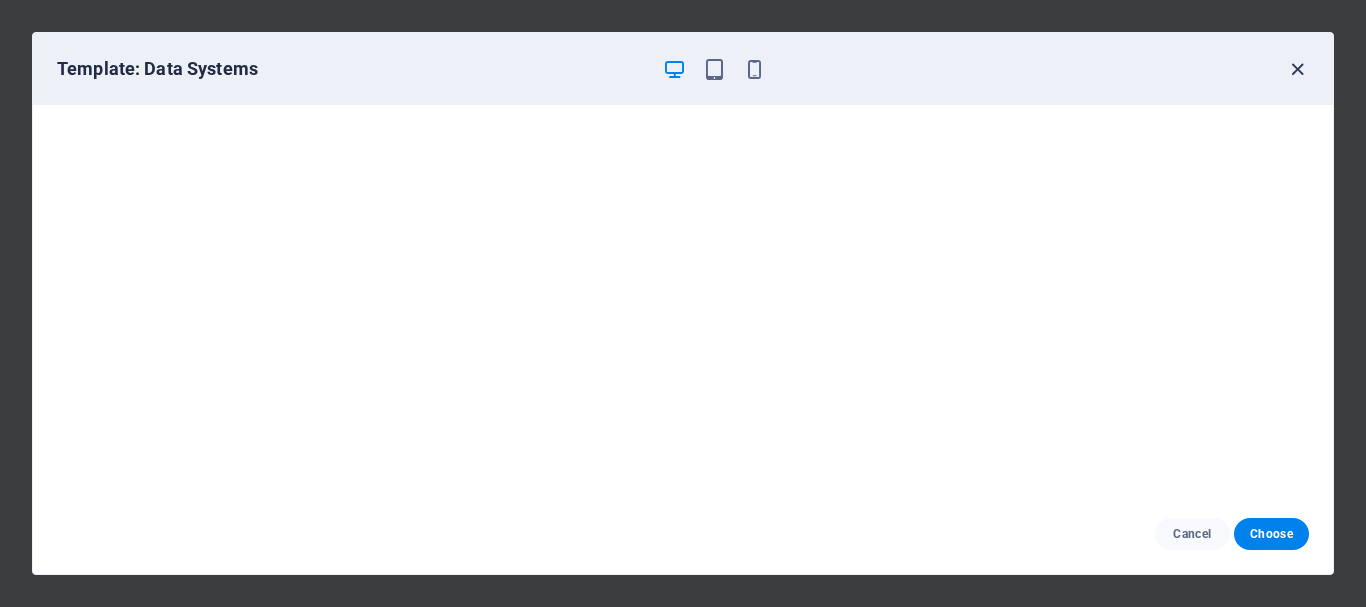 click at bounding box center [1297, 69] 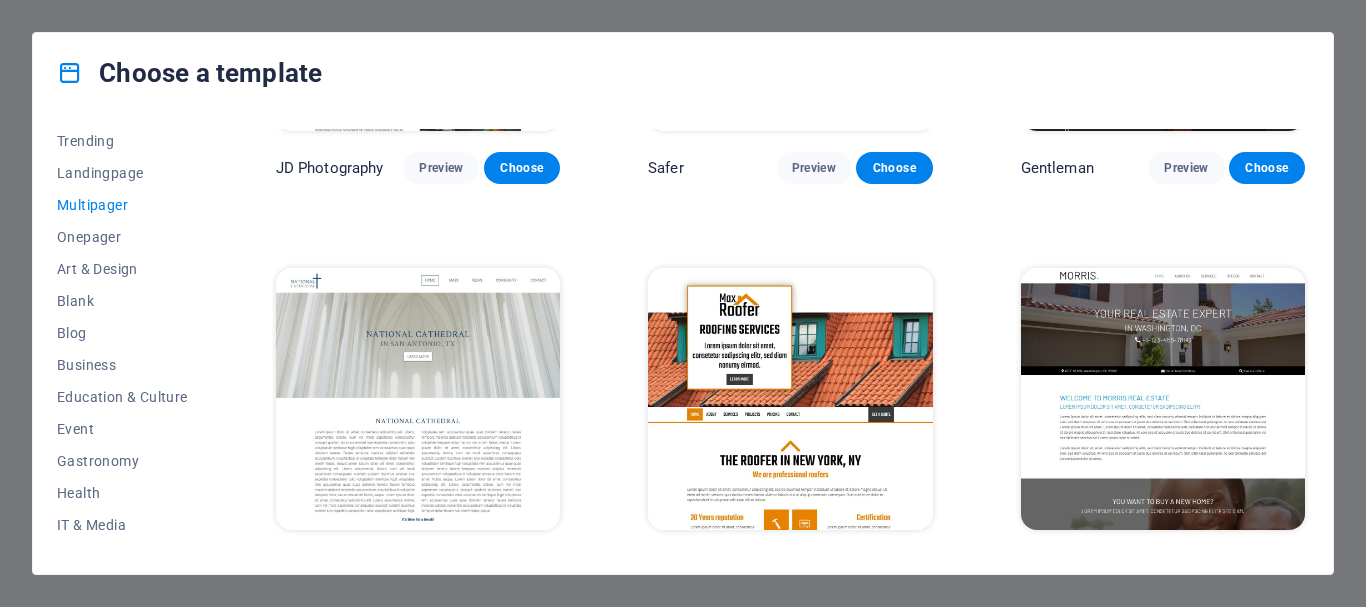 scroll, scrollTop: 5193, scrollLeft: 0, axis: vertical 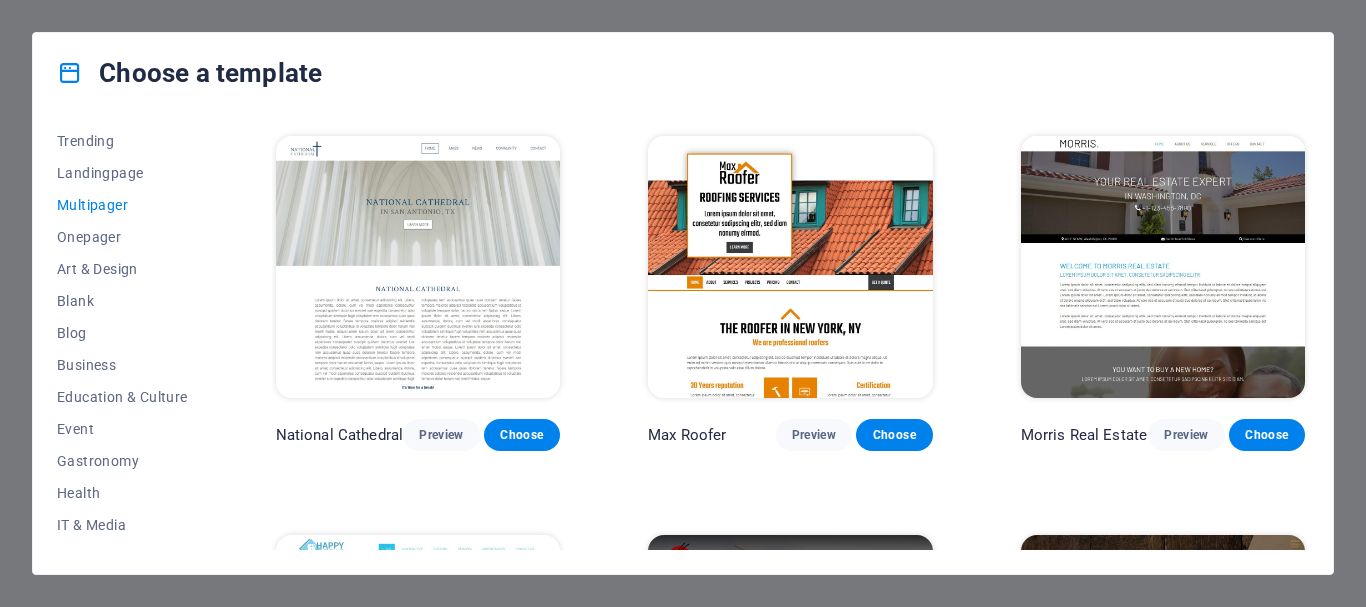 click at bounding box center (790, 267) 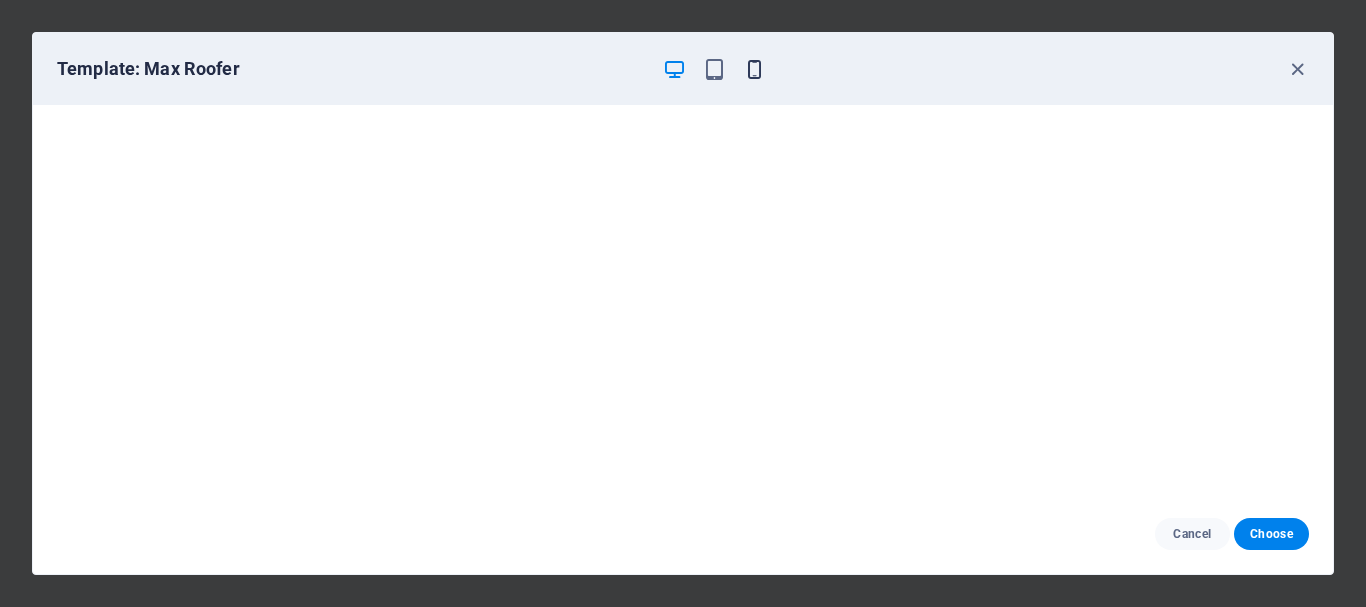 click at bounding box center (754, 69) 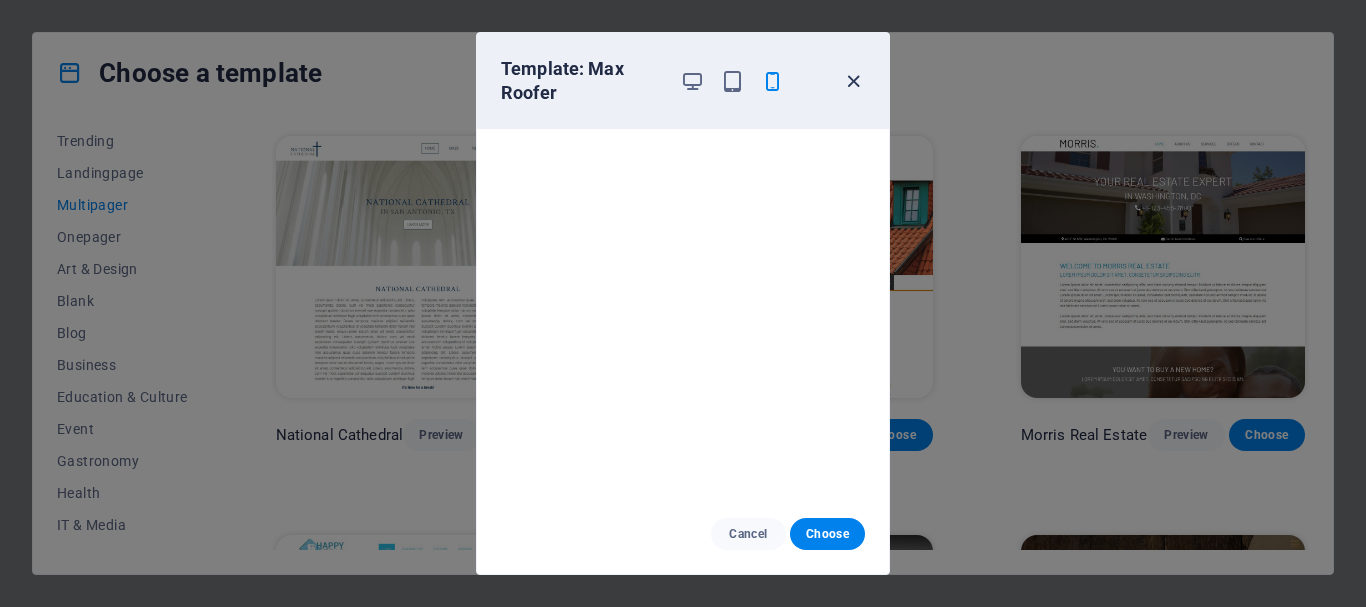 click at bounding box center (853, 81) 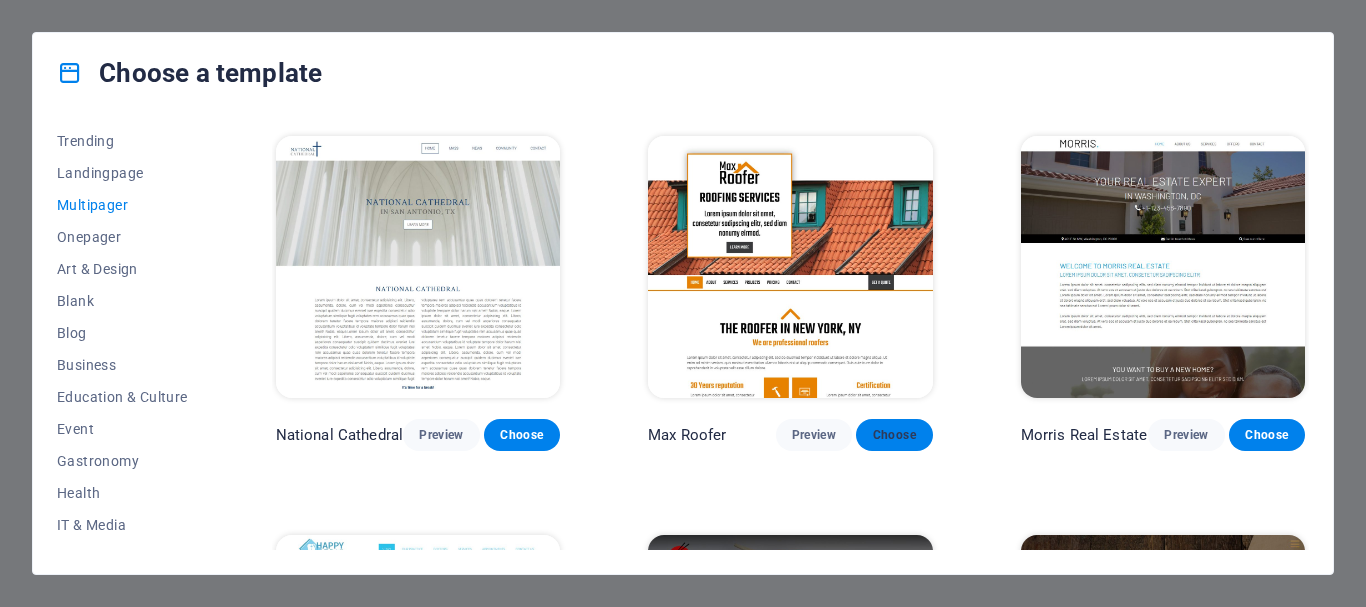 click on "Choose" at bounding box center [894, 435] 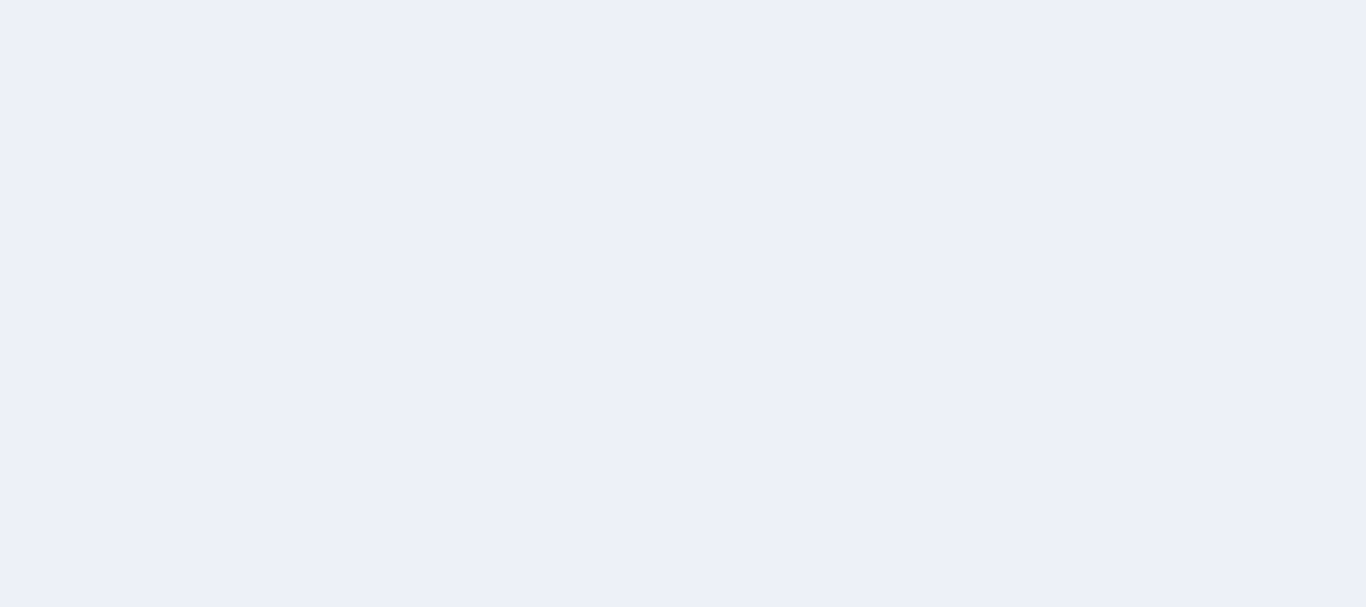 scroll, scrollTop: 0, scrollLeft: 0, axis: both 